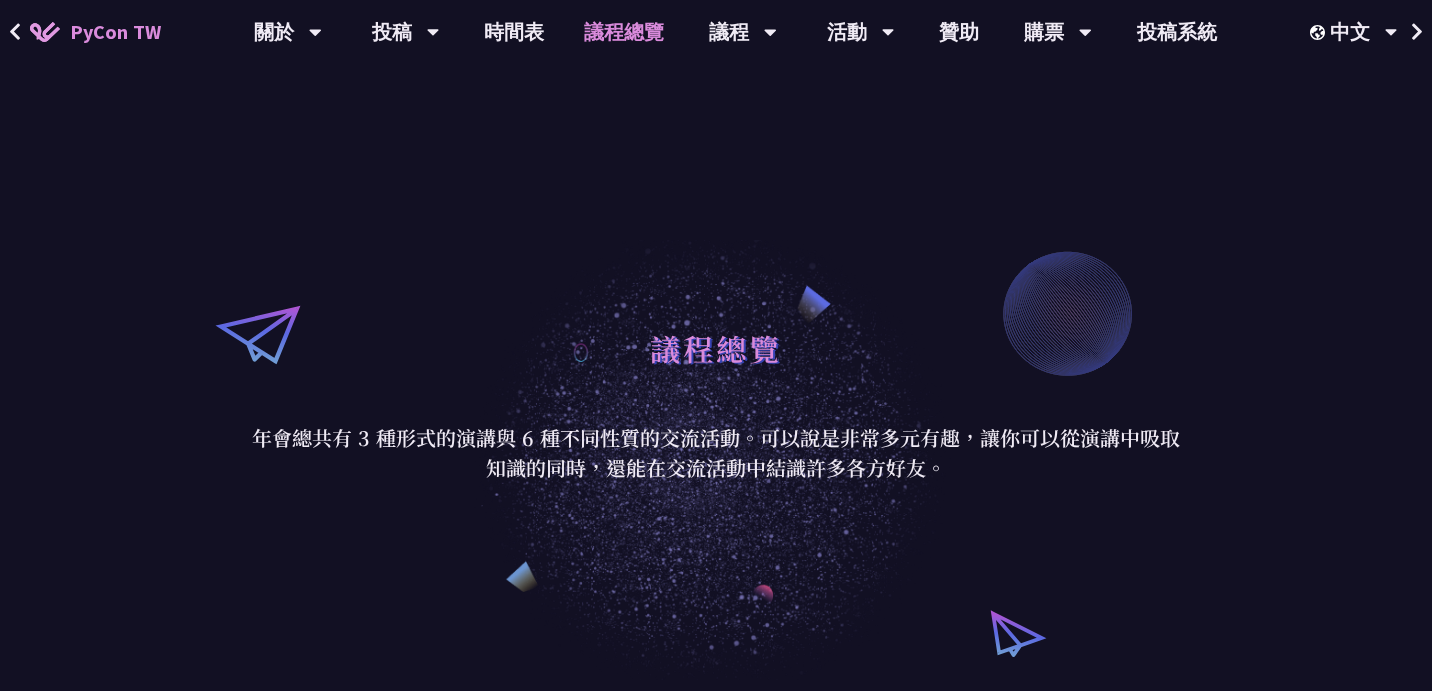 scroll, scrollTop: 996, scrollLeft: 0, axis: vertical 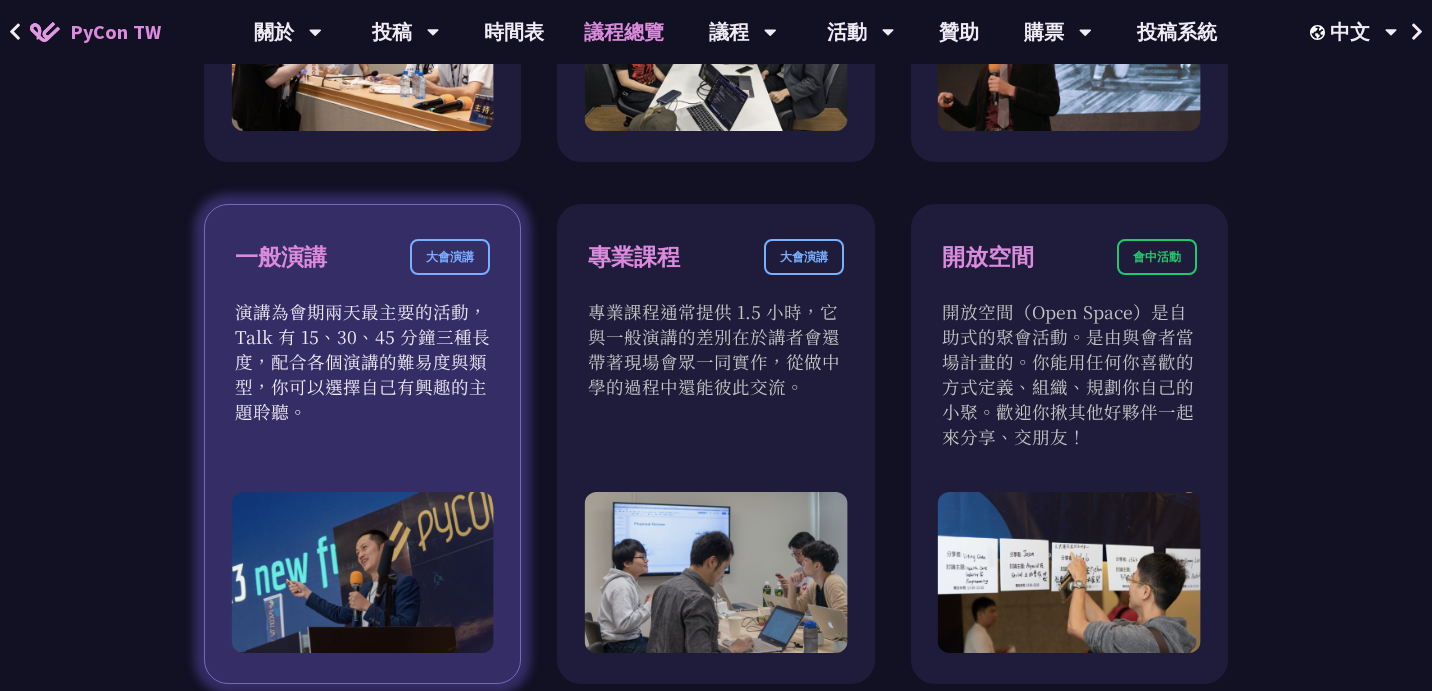 click on "一般演講   大會演講
演講為會期兩天最主要的活動，Talk 有 15、30、45 分鐘三種長度，配合各個演講的難易度與類型，你可以選擇自己有興趣的主題聆聽。" at bounding box center [362, 444] 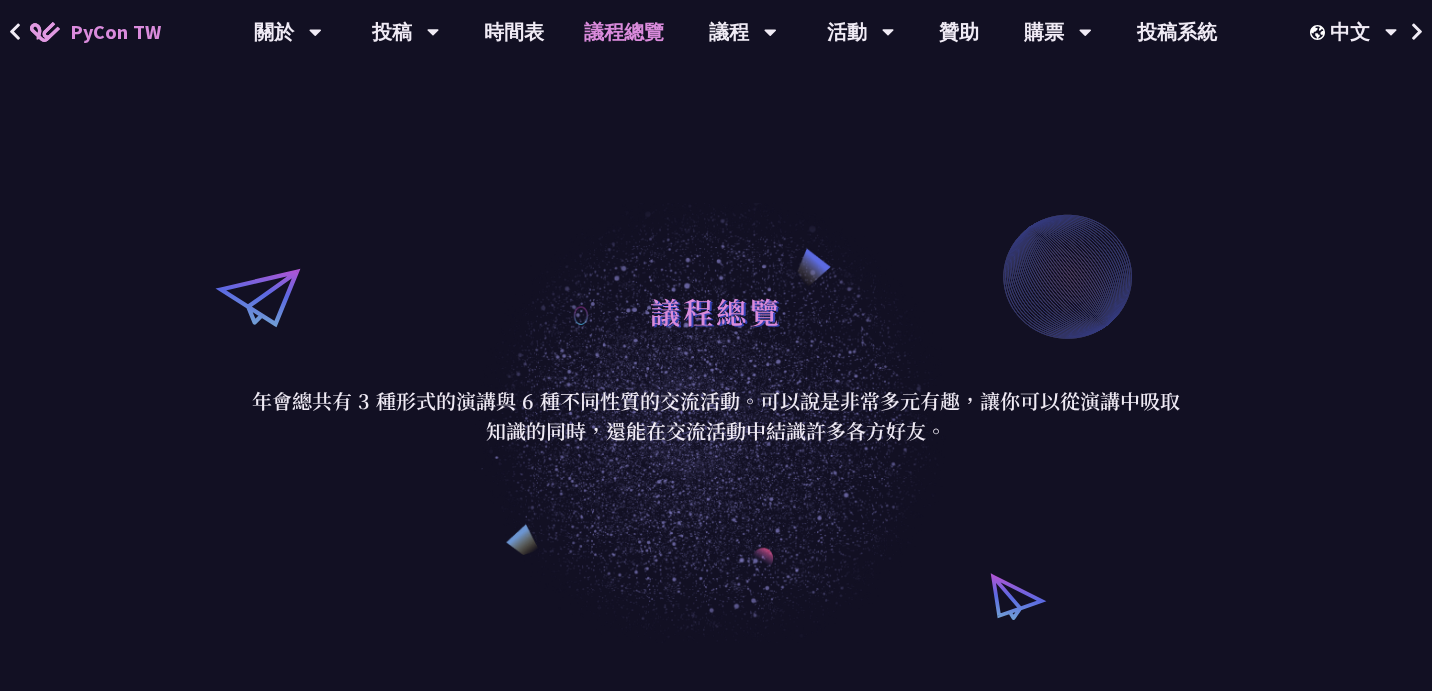 scroll, scrollTop: 0, scrollLeft: 0, axis: both 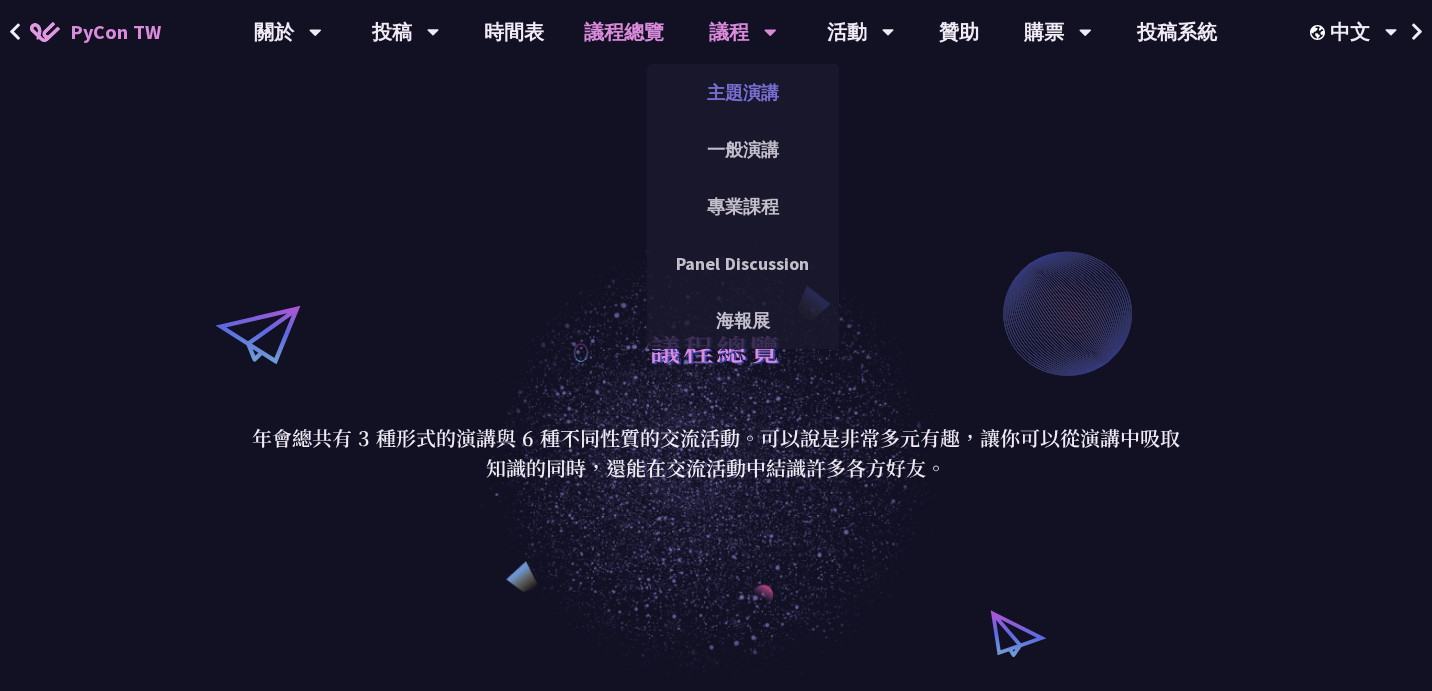 click on "主題演講" at bounding box center [743, 92] 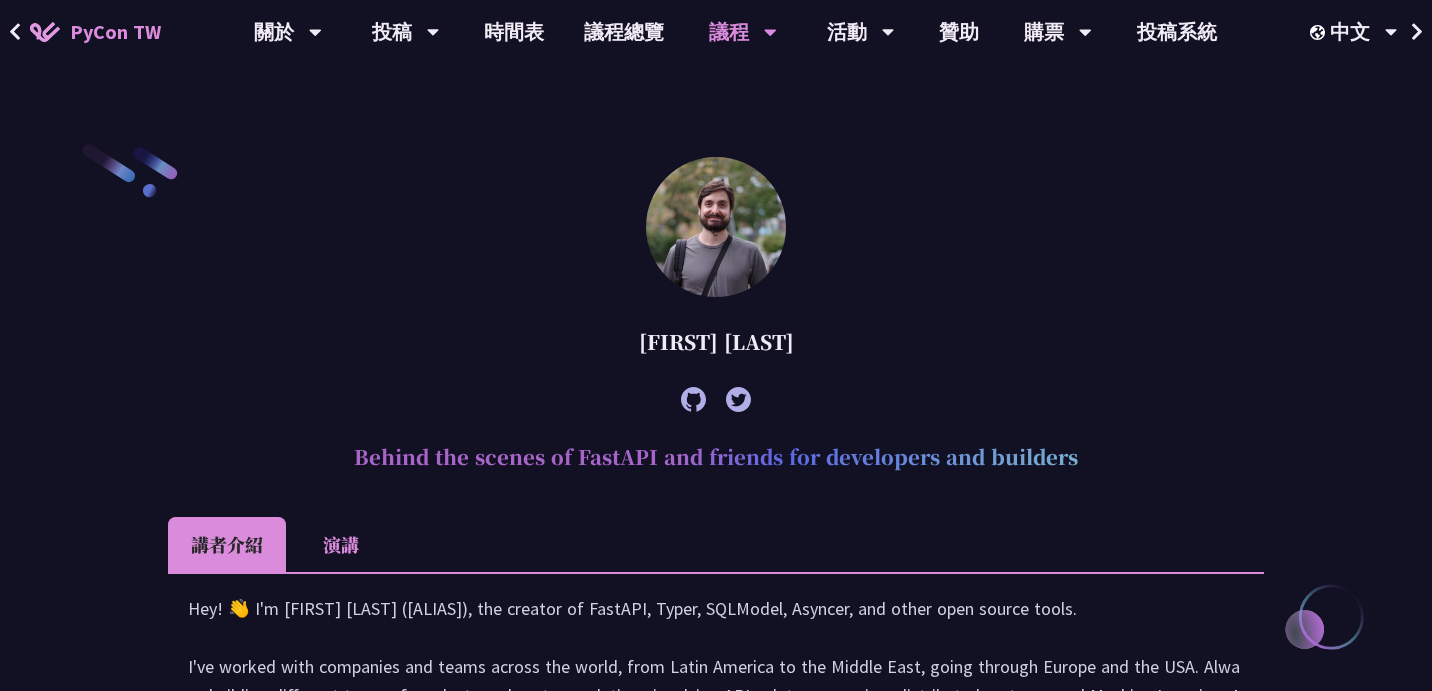 scroll, scrollTop: 396, scrollLeft: 0, axis: vertical 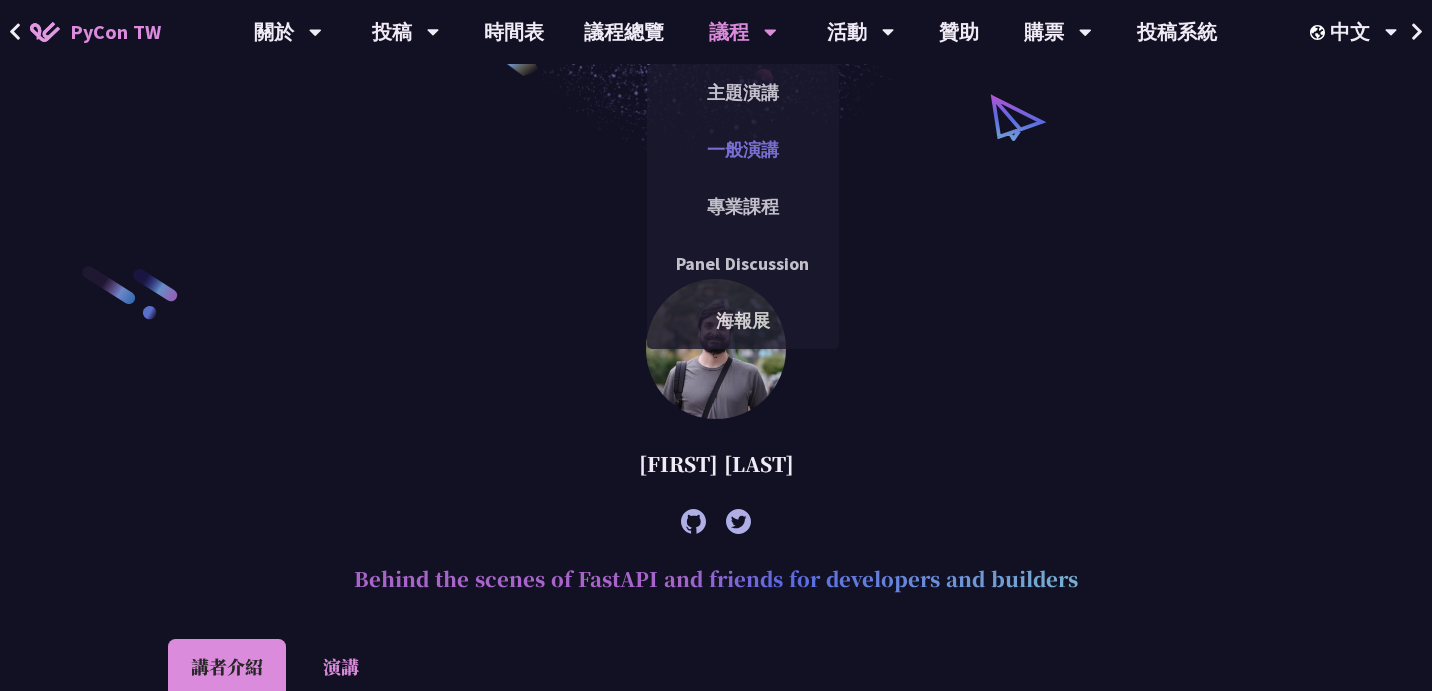 click on "一般演講" at bounding box center [743, 149] 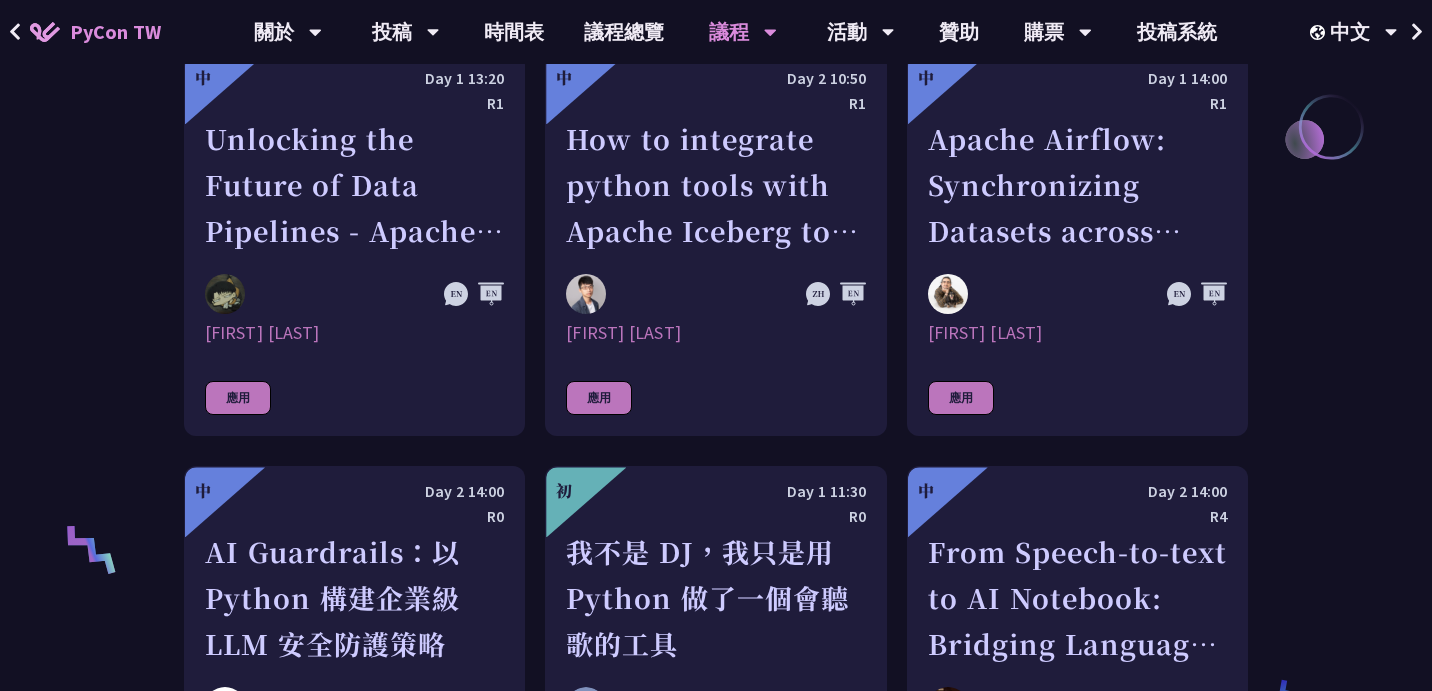 scroll, scrollTop: 1056, scrollLeft: 0, axis: vertical 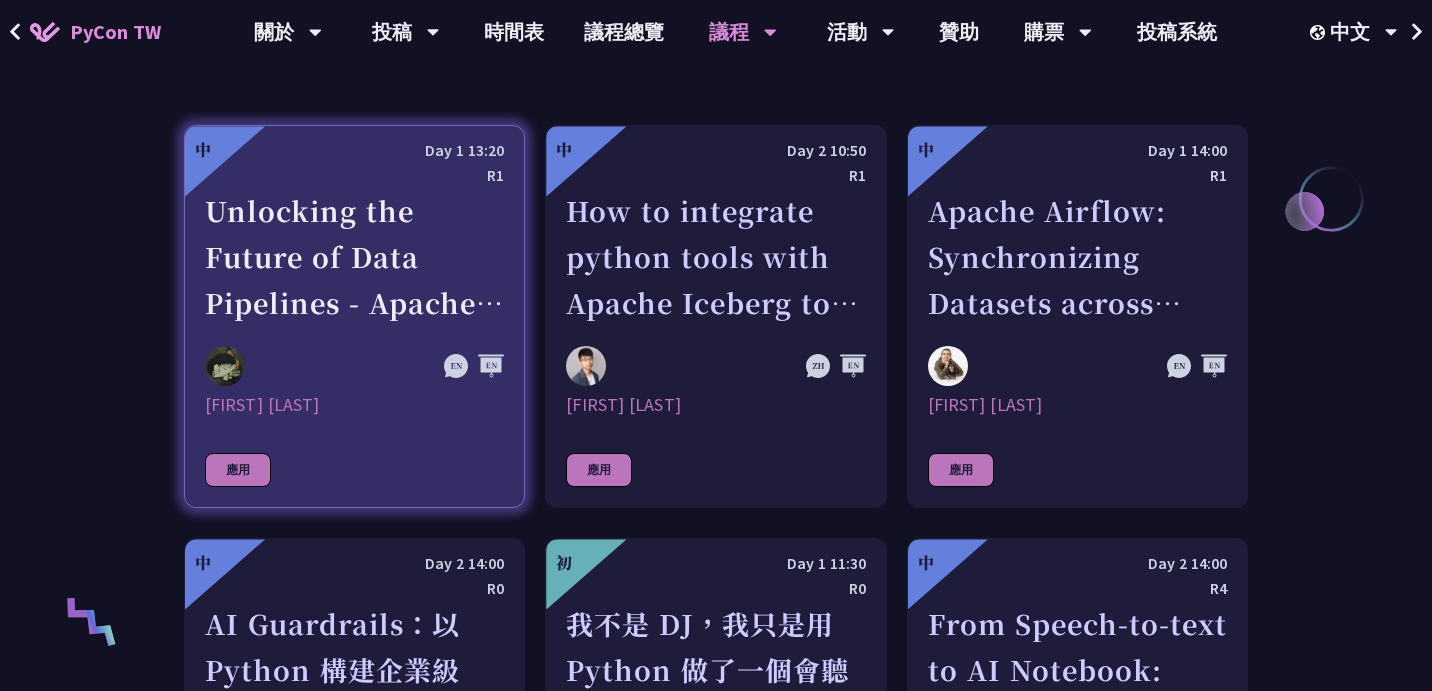 click on "Unlocking the Future of Data Pipelines - Apache Airflow 3" at bounding box center (354, 257) 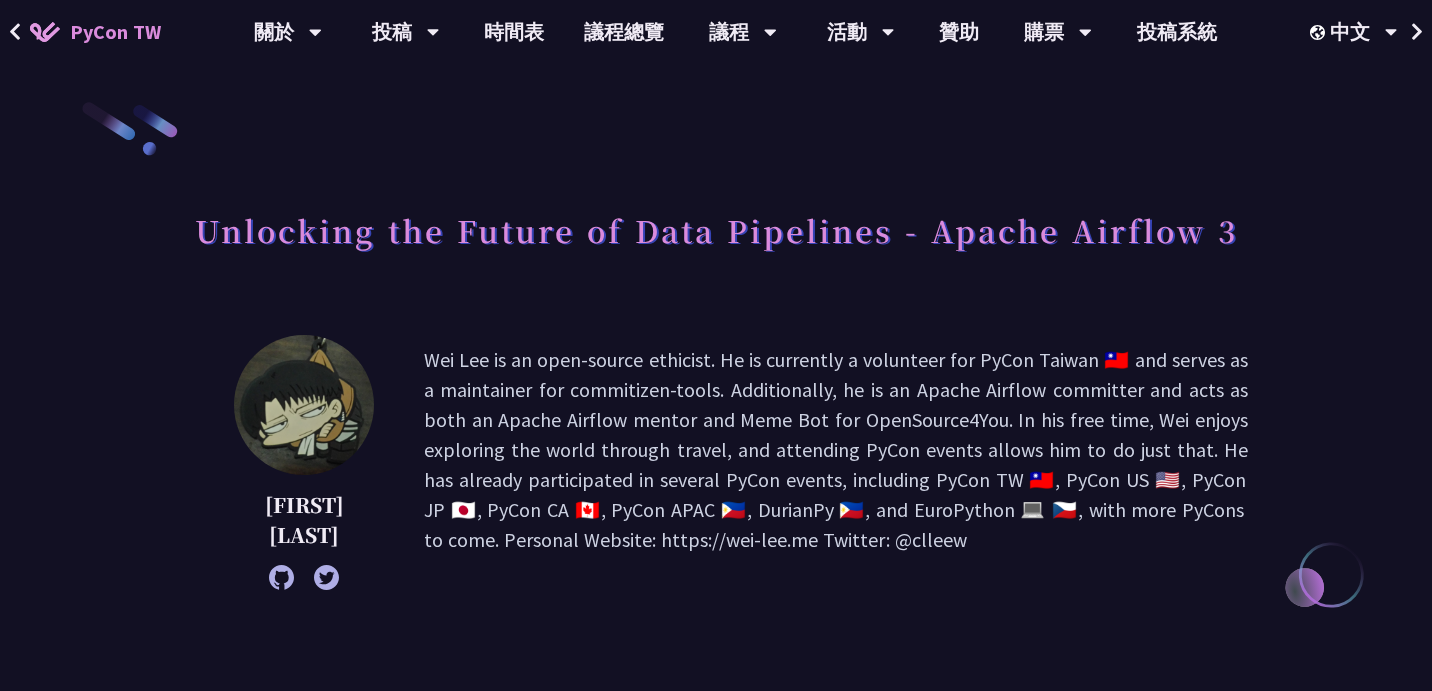 scroll, scrollTop: 1, scrollLeft: 0, axis: vertical 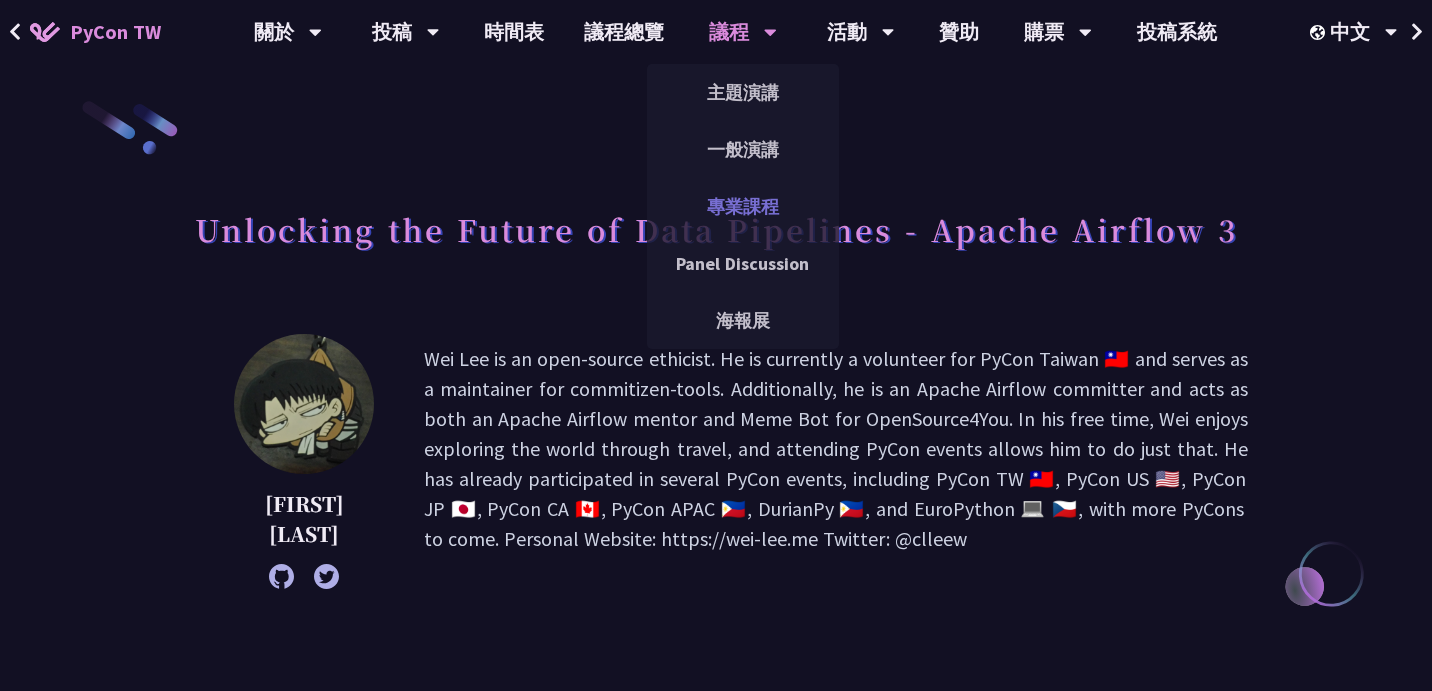 click on "專業課程" at bounding box center (743, 206) 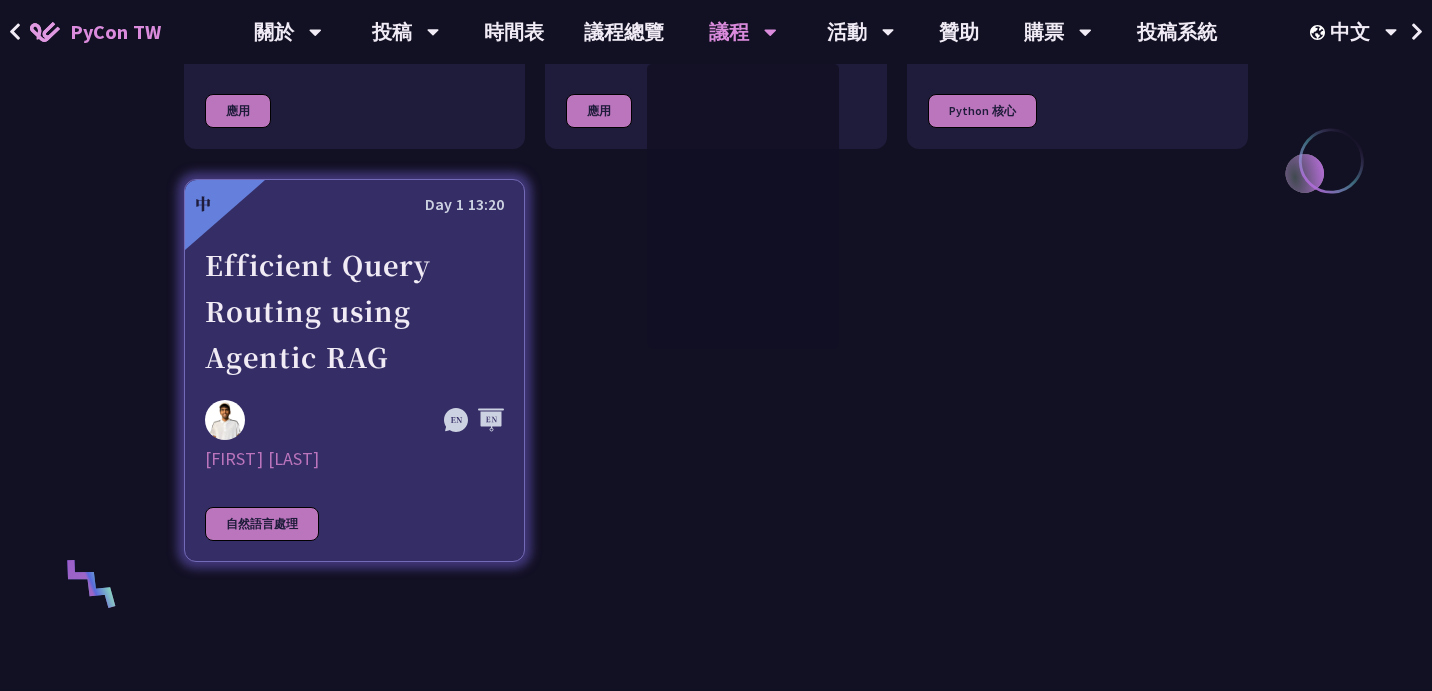 scroll, scrollTop: 1116, scrollLeft: 0, axis: vertical 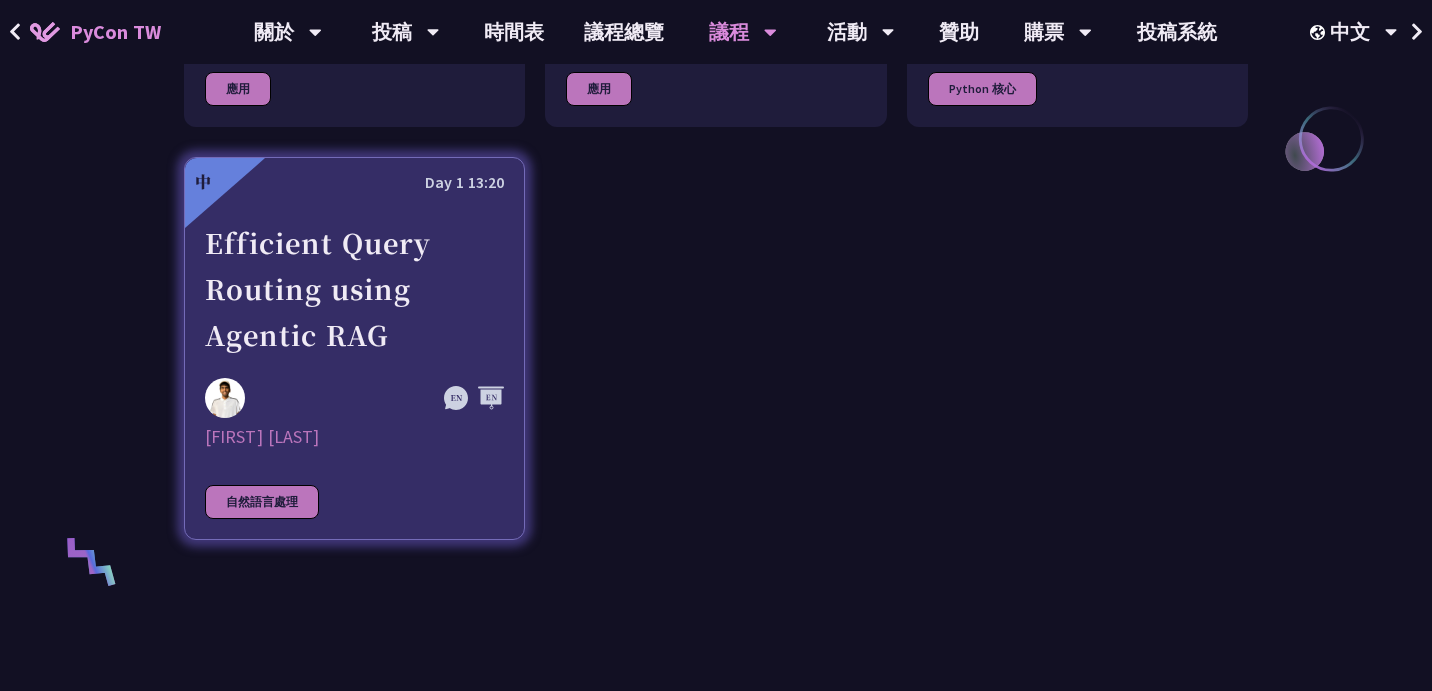 click on "中
Day 1 13:20
Efficient Query Routing using Agentic RAG
Tarun Jain
自然語言處理" at bounding box center [354, 348] 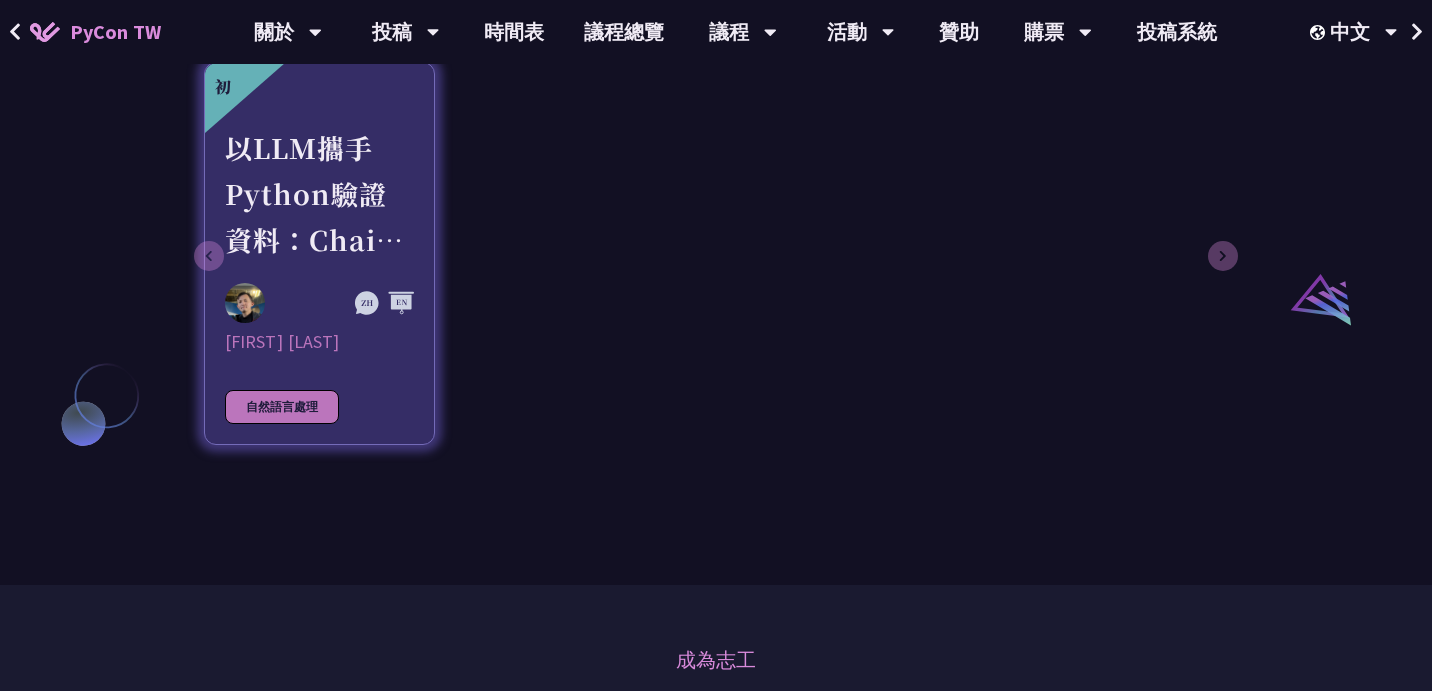 scroll, scrollTop: 1488, scrollLeft: 0, axis: vertical 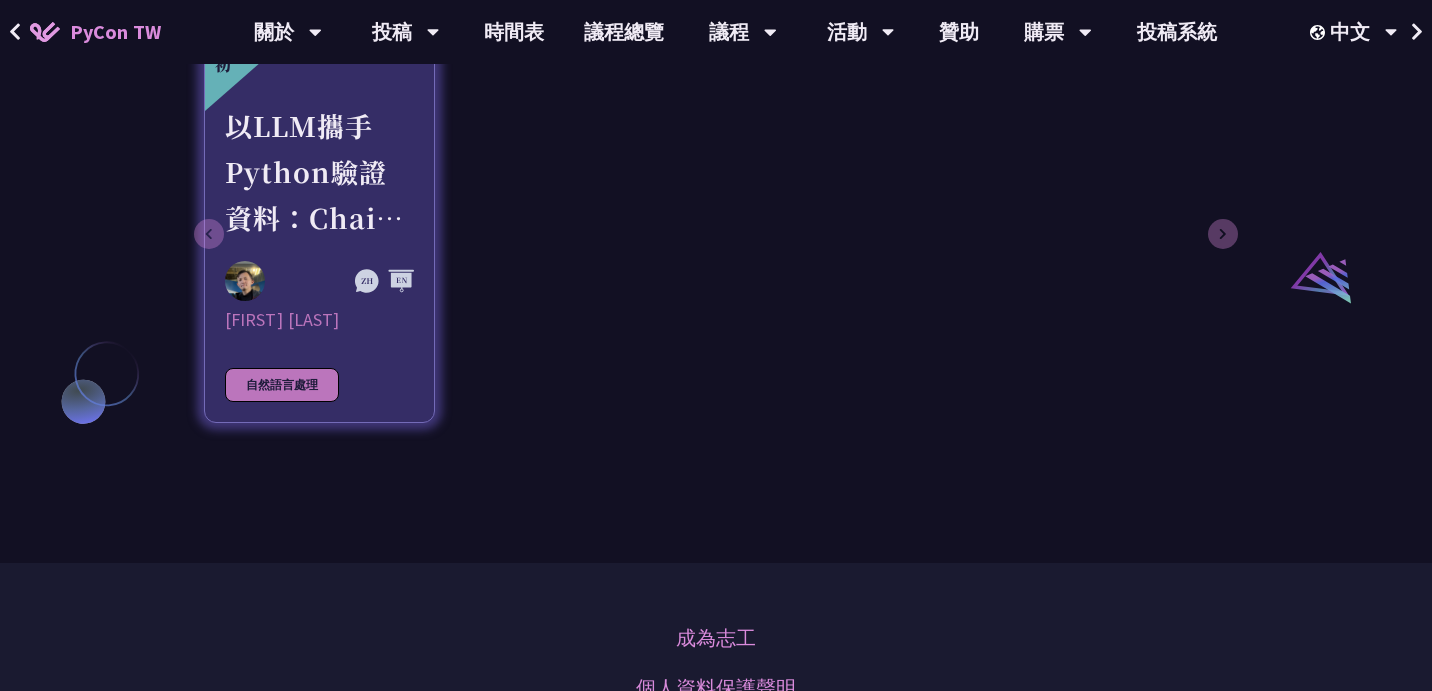 click on "以LLM攜手Python驗證資料：Chain of Verification (CoVe)實務應用" at bounding box center [319, 172] 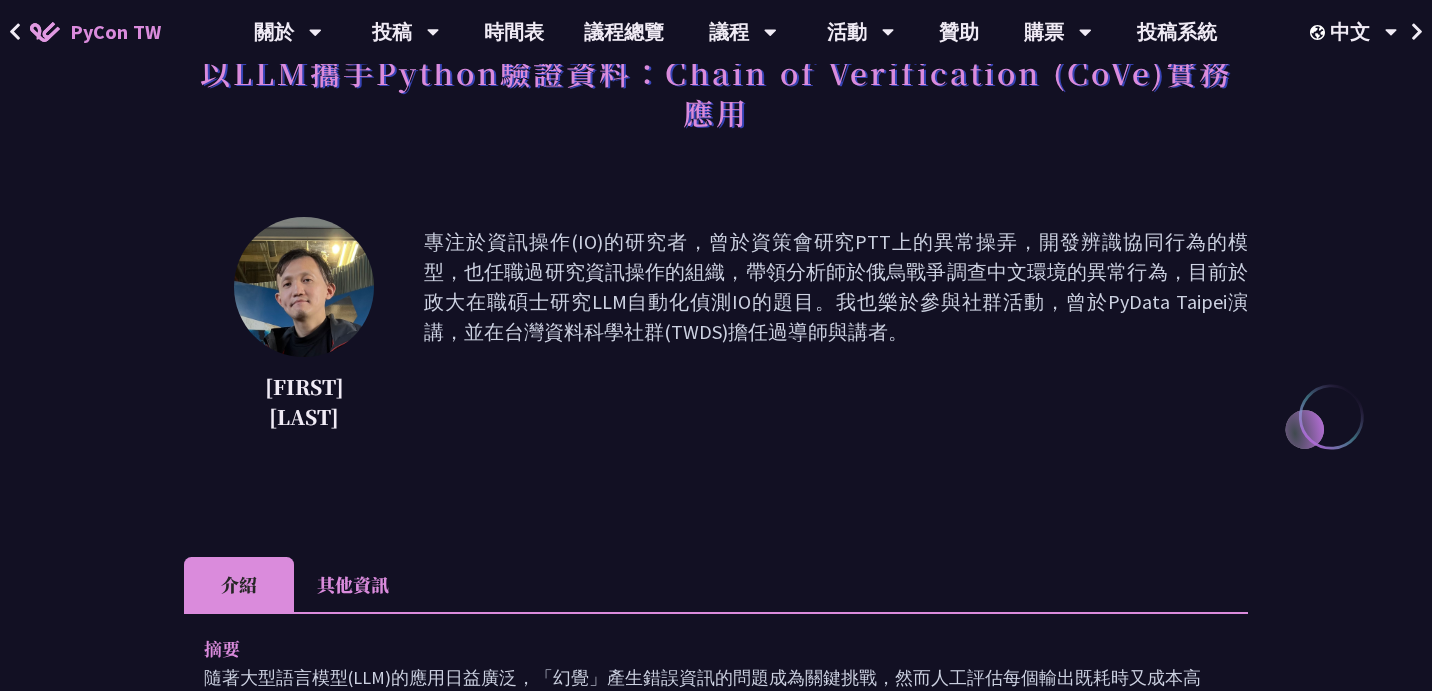 scroll, scrollTop: 0, scrollLeft: 0, axis: both 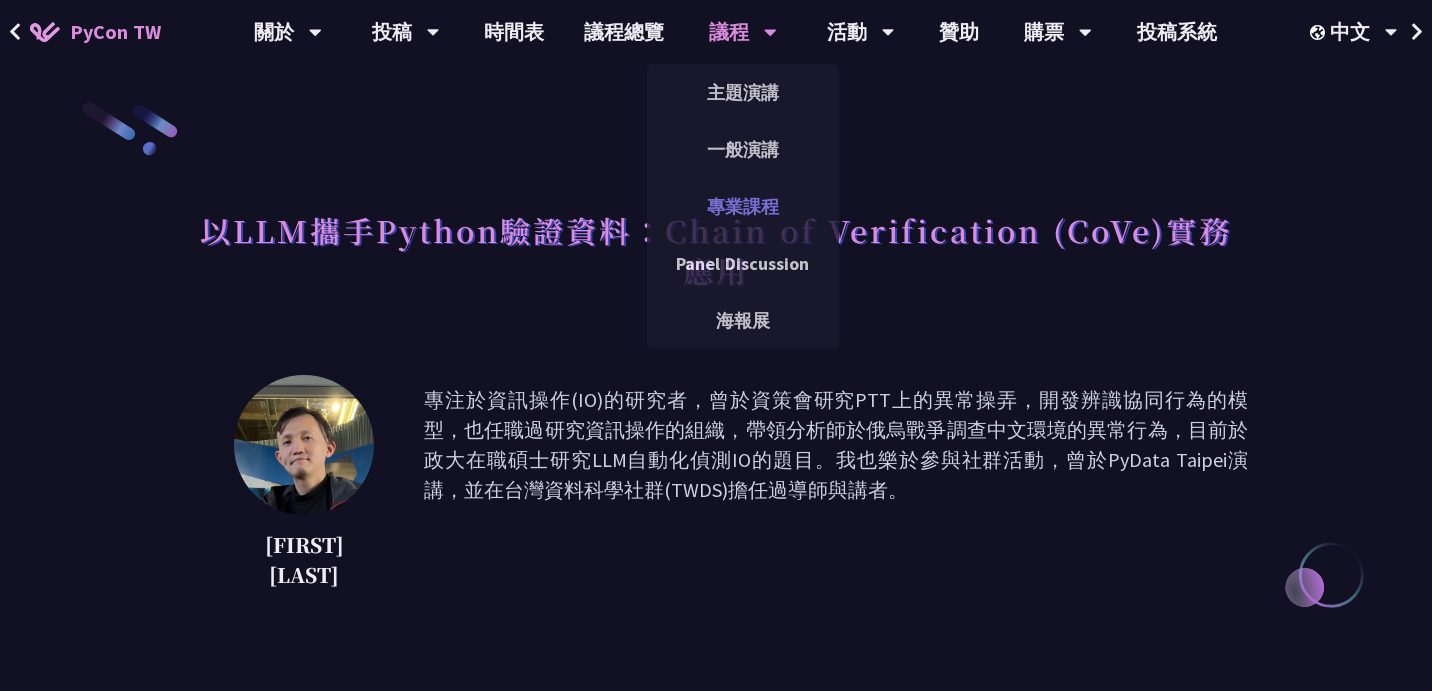 click on "專業課程" at bounding box center [743, 206] 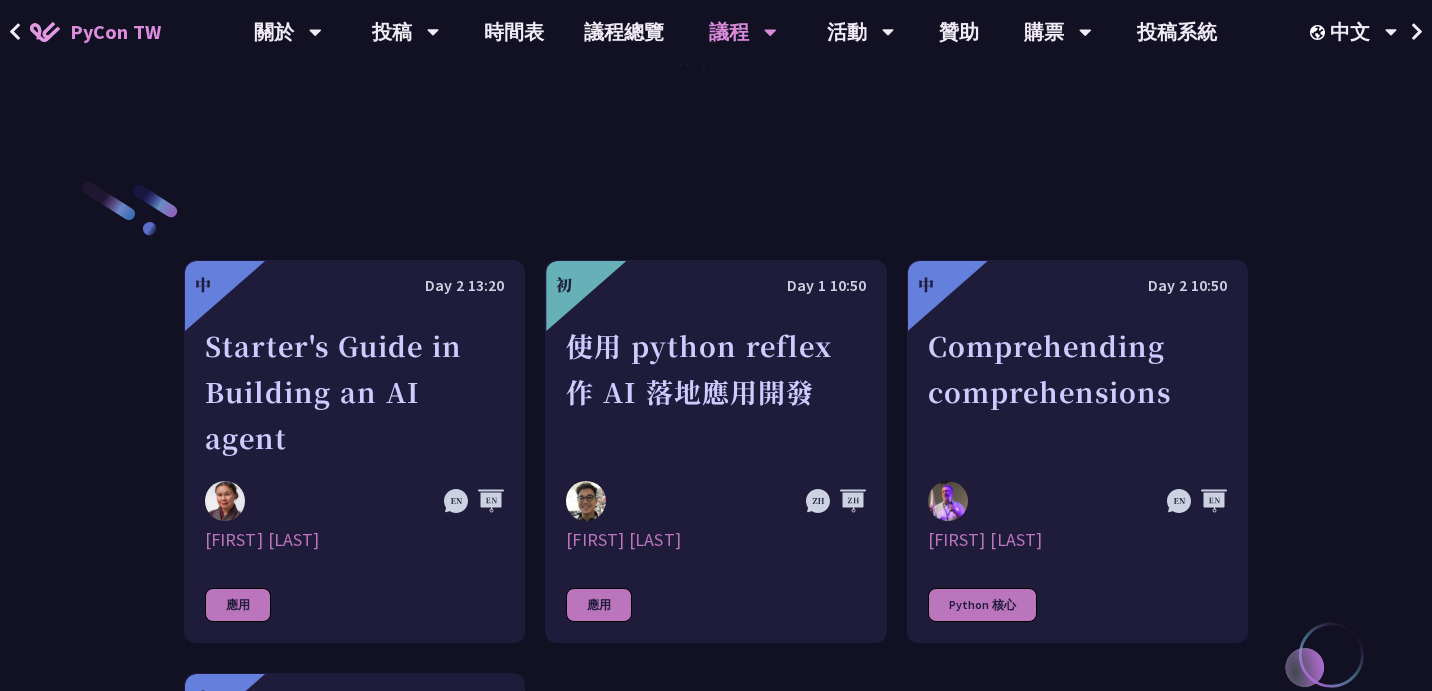 scroll, scrollTop: 604, scrollLeft: 0, axis: vertical 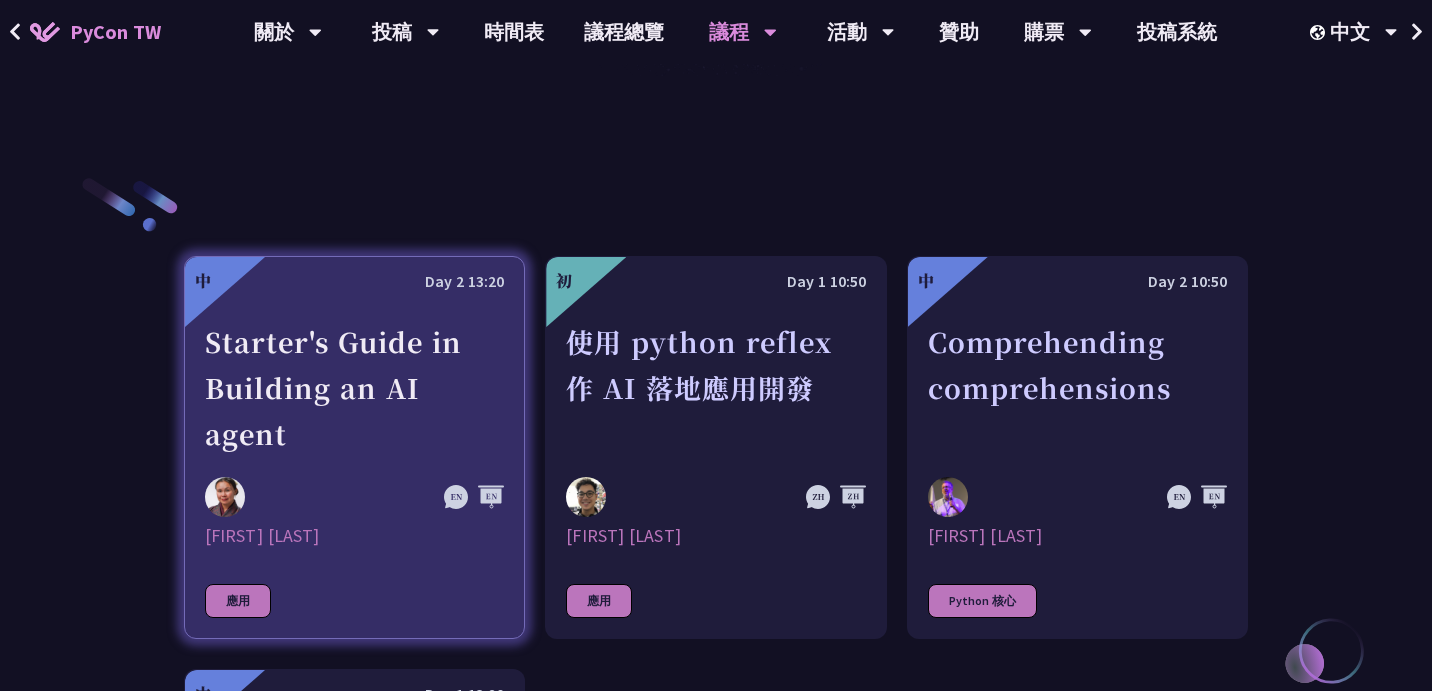 click on "Starter's Guide in Building an AI agent" at bounding box center [354, 388] 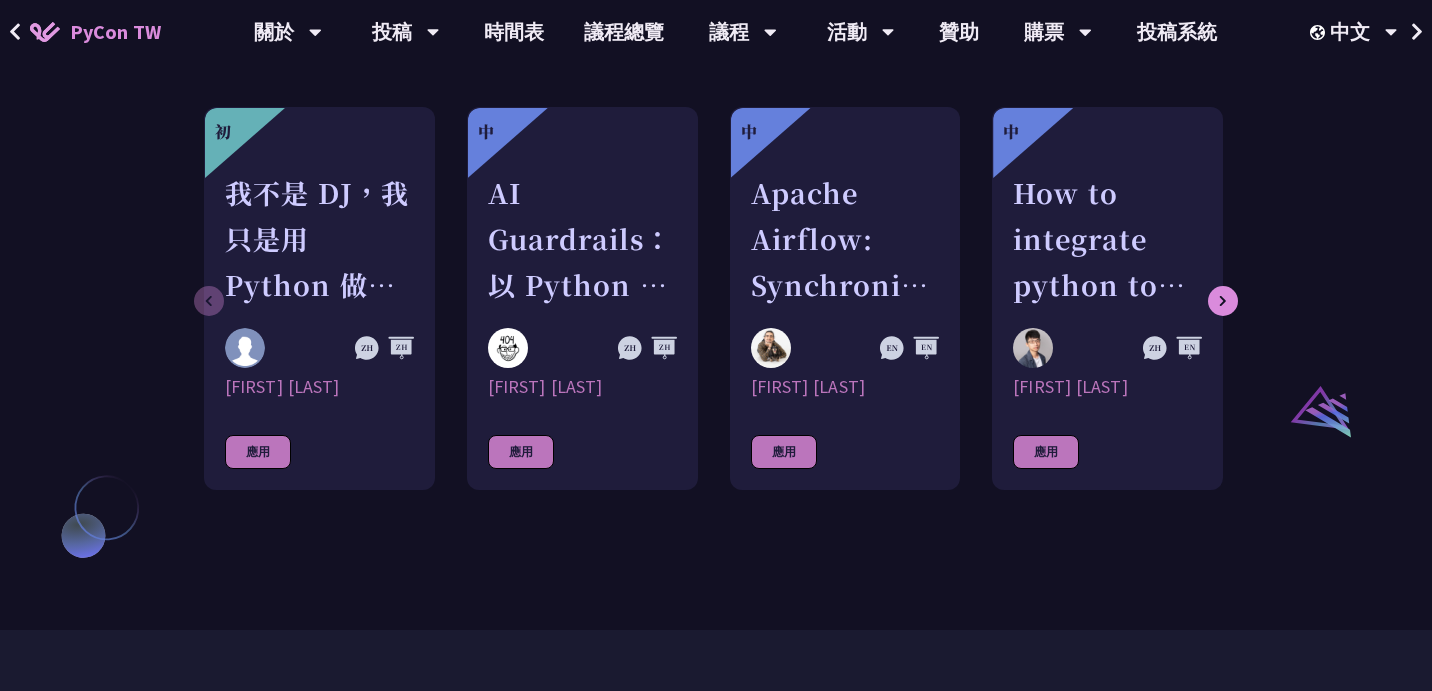 scroll, scrollTop: 1357, scrollLeft: 0, axis: vertical 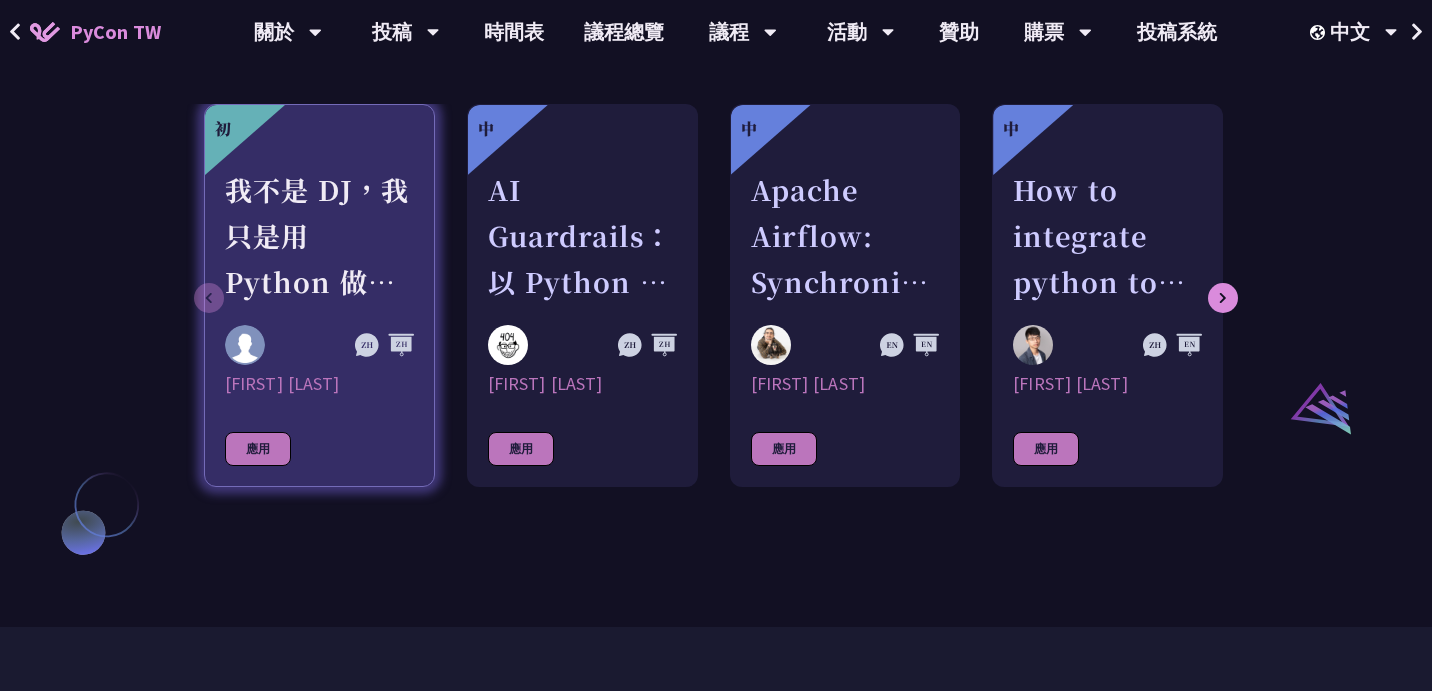 click on "我不是 DJ，我只是用 Python 做了一個會聽歌的工具" at bounding box center (319, 236) 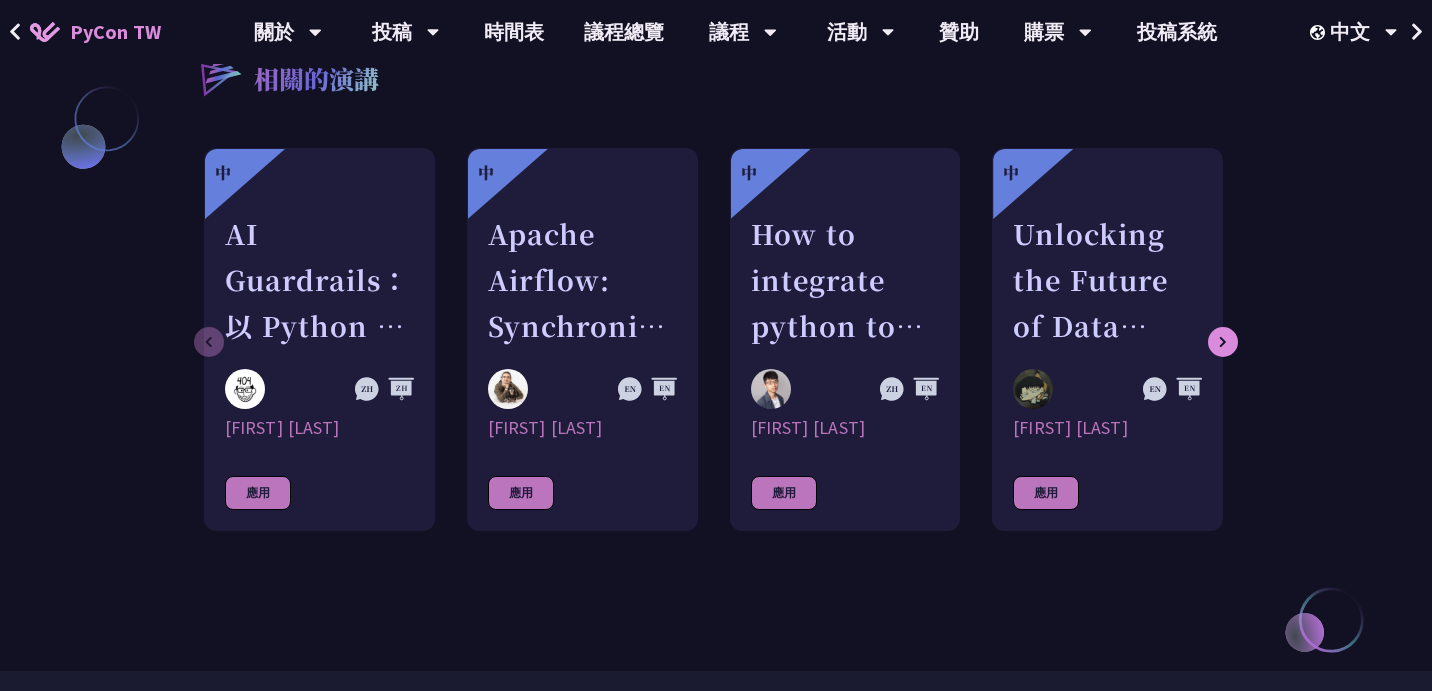 scroll, scrollTop: 1755, scrollLeft: 0, axis: vertical 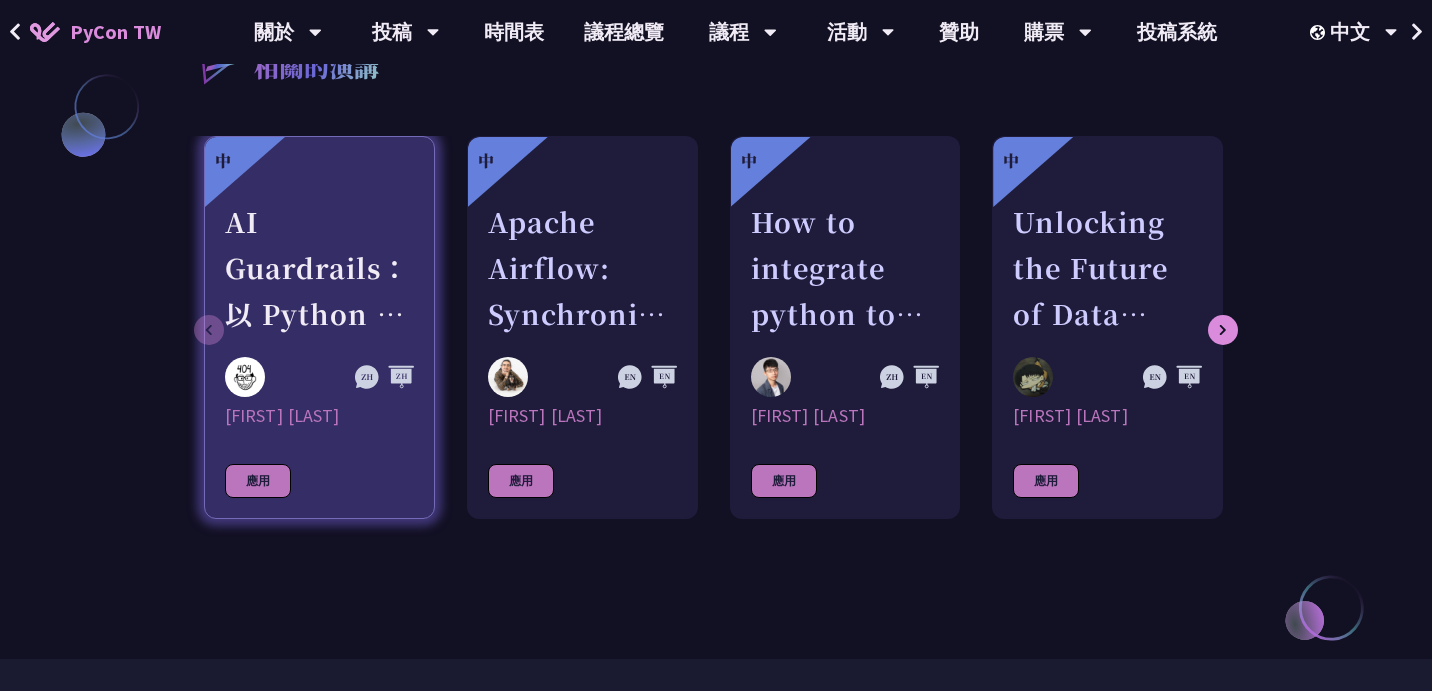 click on "AI Guardrails：以 Python 構建企業級 LLM 安全防護策略" at bounding box center [319, 268] 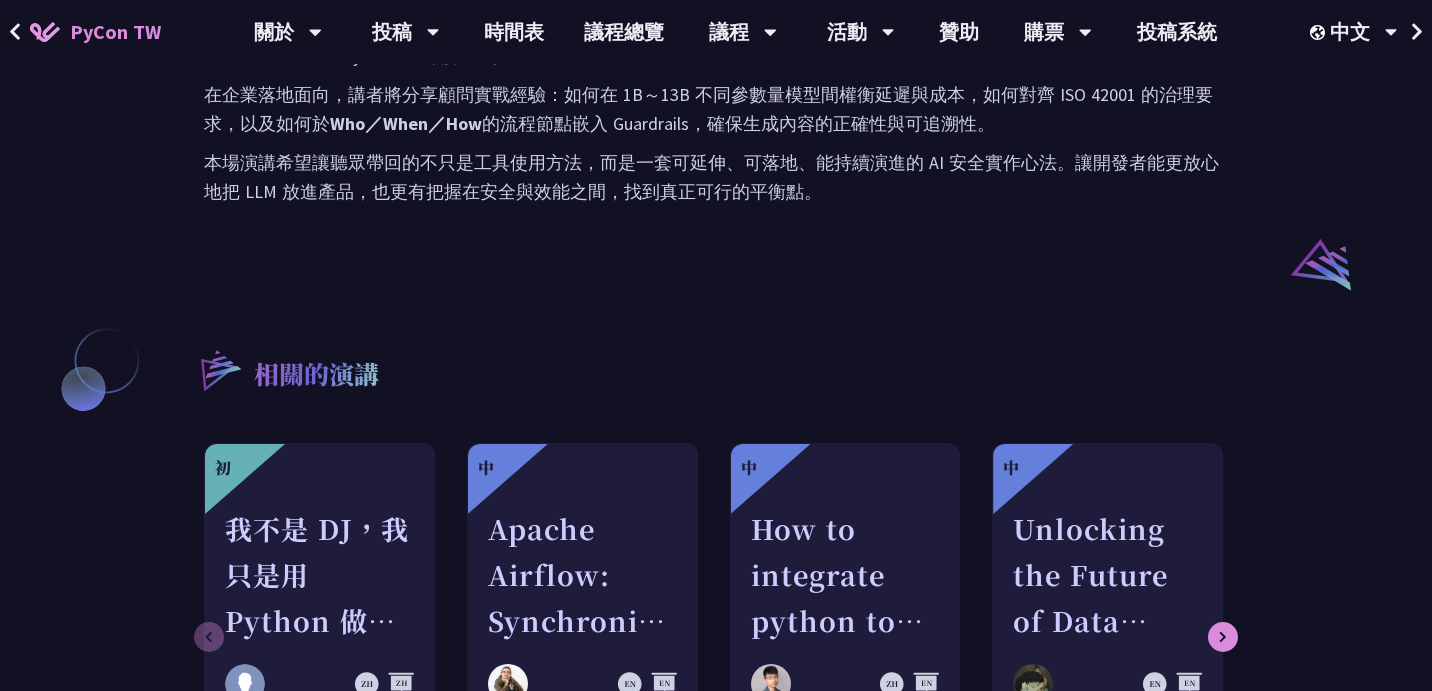 scroll, scrollTop: 1616, scrollLeft: 0, axis: vertical 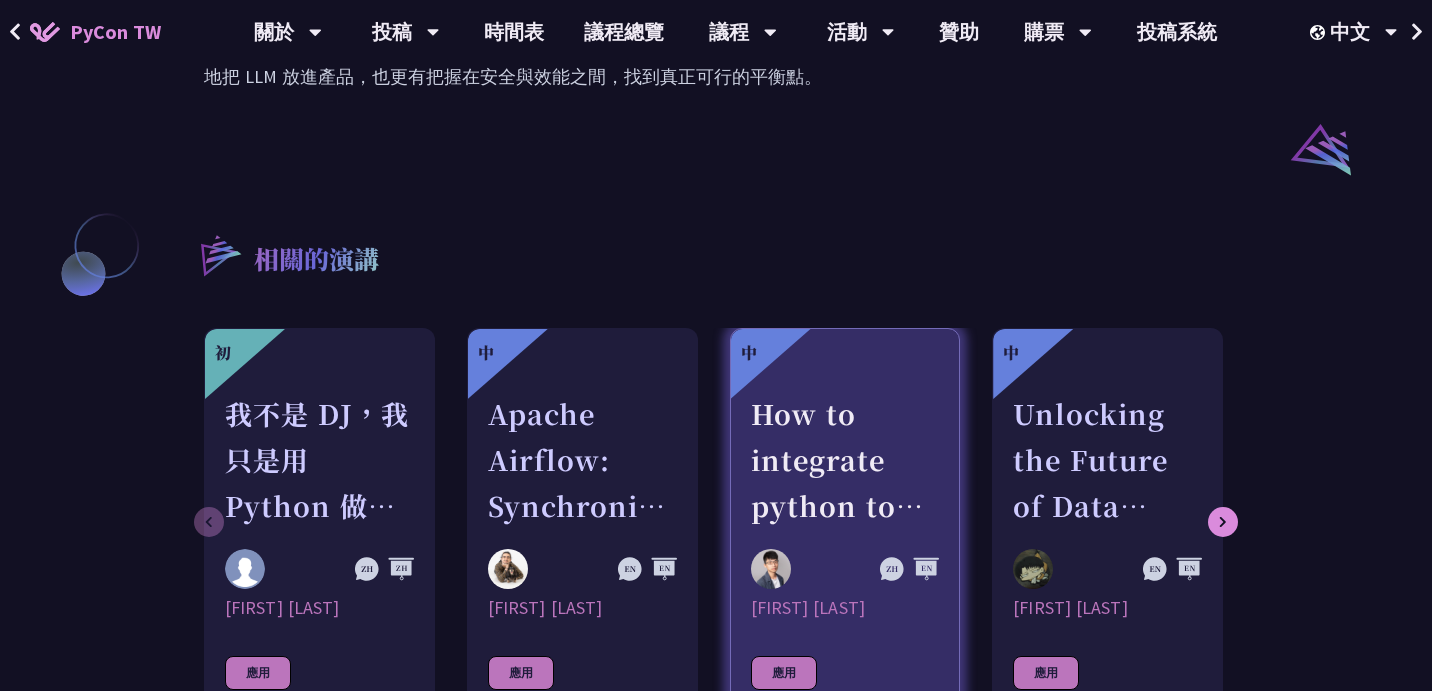 click at bounding box center [845, 378] 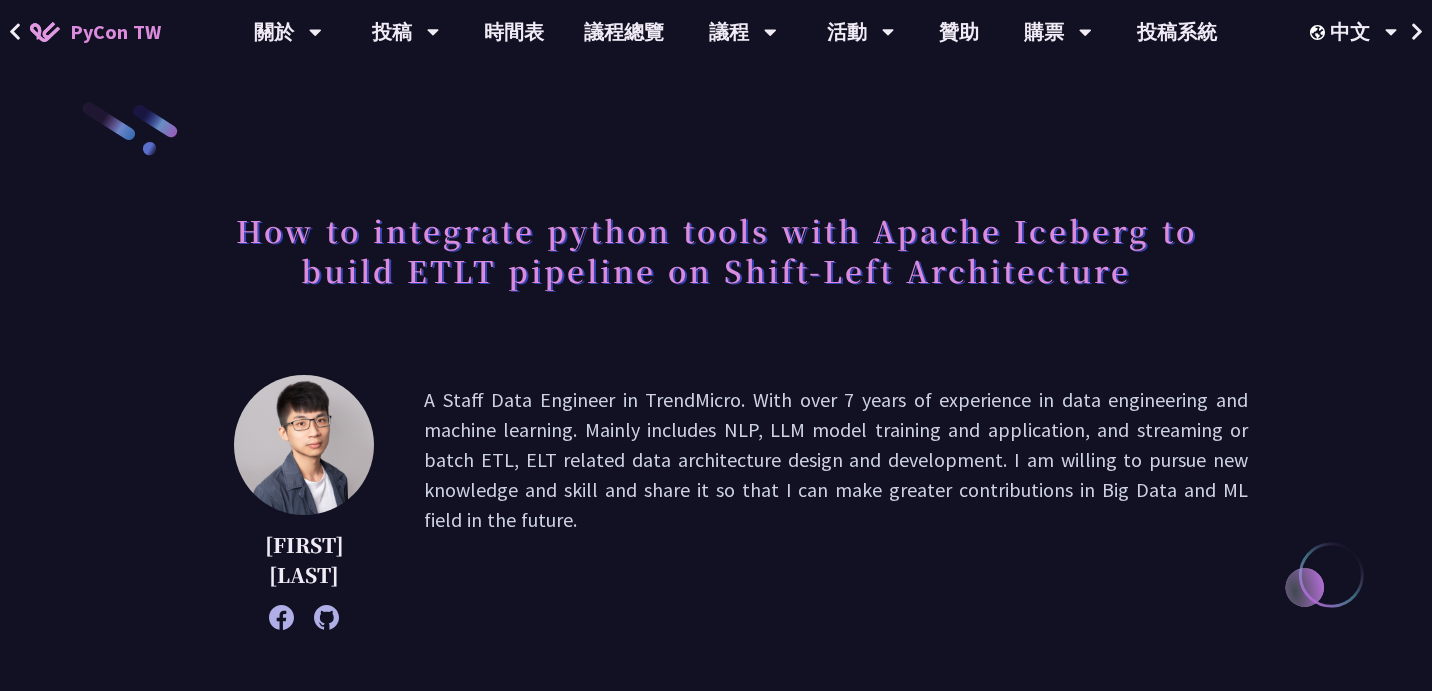 scroll, scrollTop: 5, scrollLeft: 0, axis: vertical 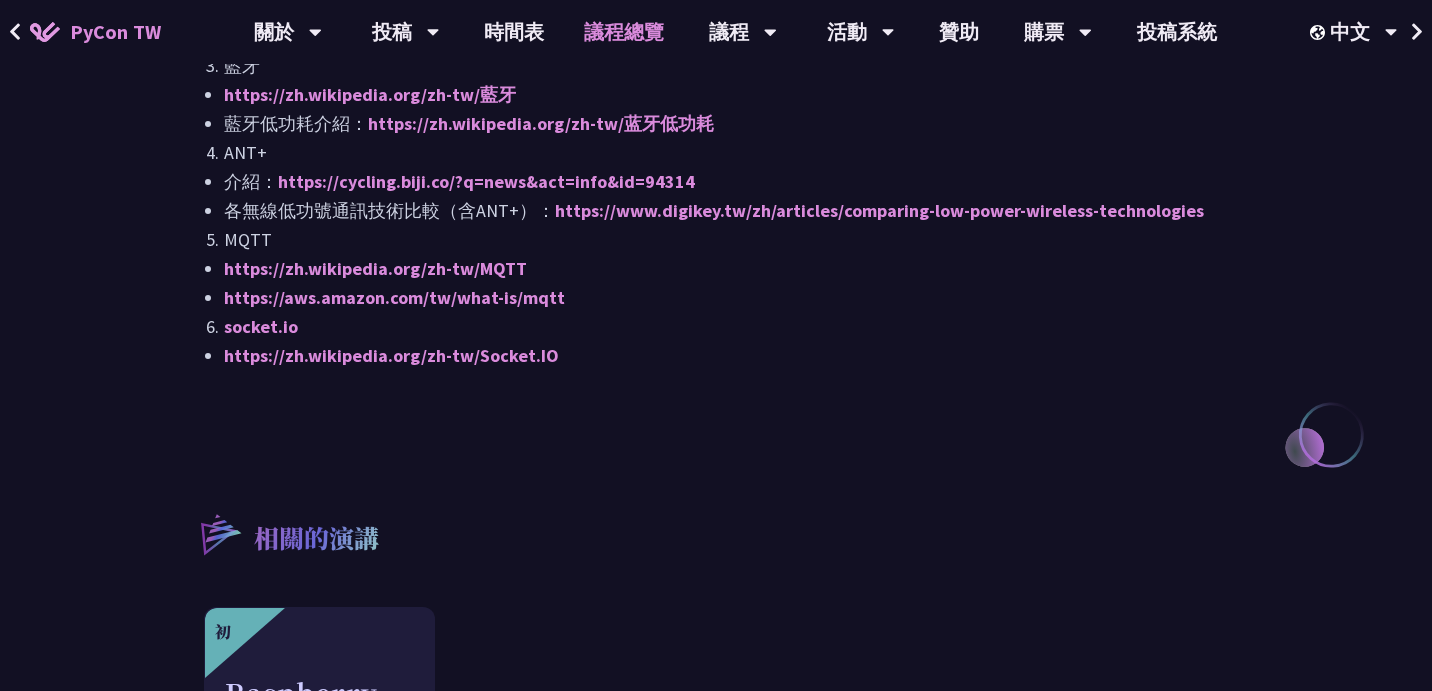 click on "議程總覽" at bounding box center [624, 32] 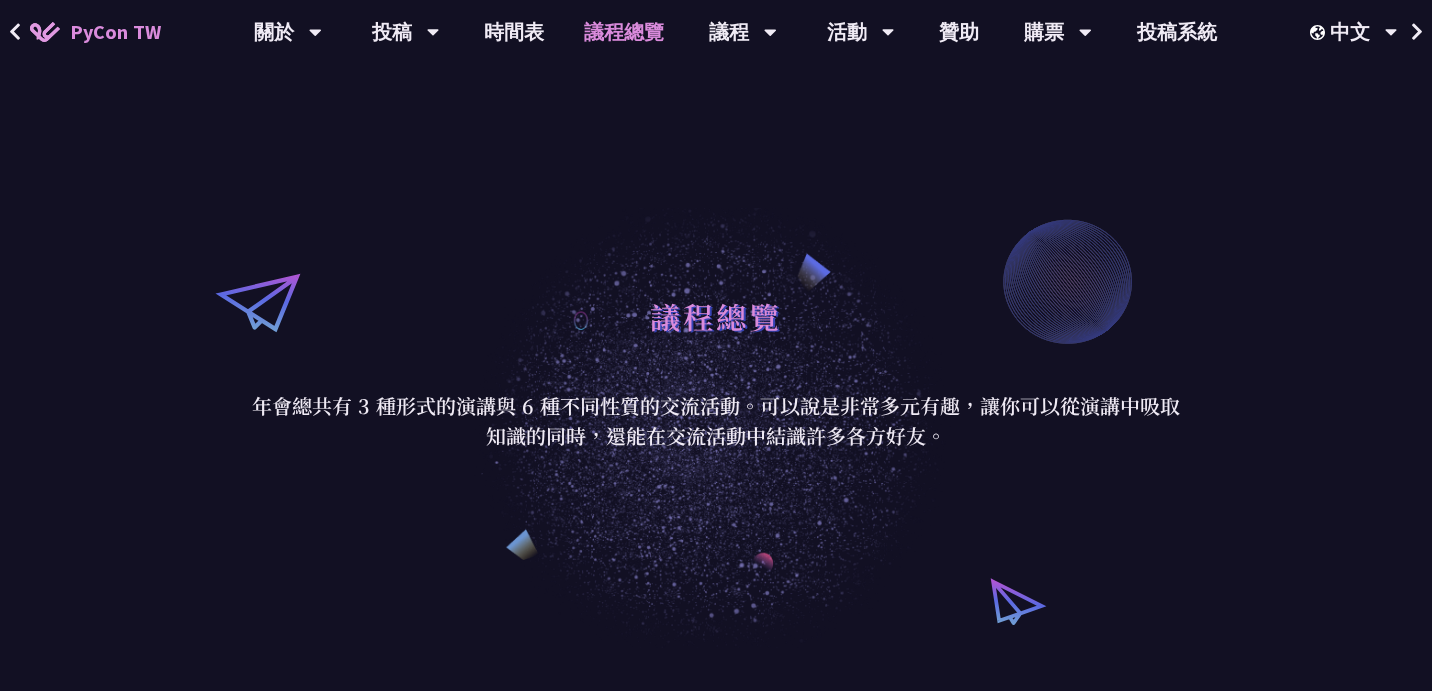 scroll, scrollTop: 0, scrollLeft: 0, axis: both 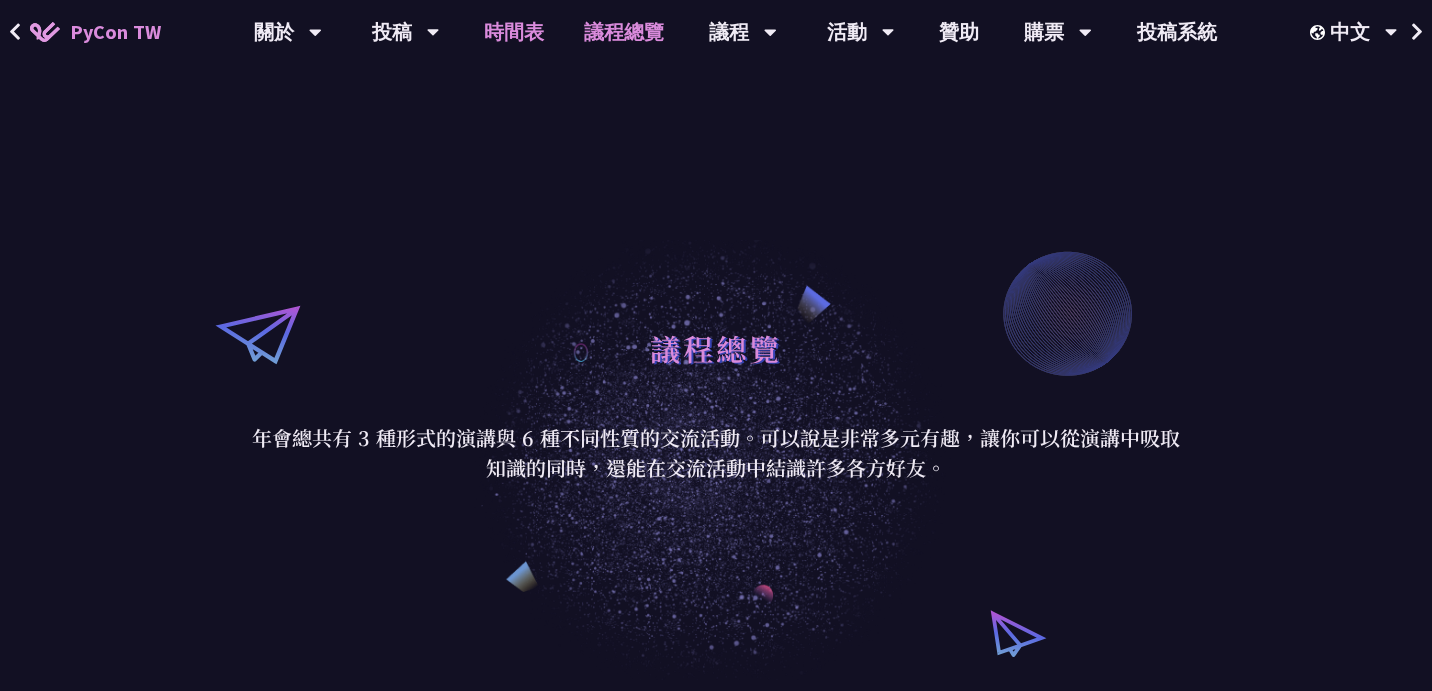 click on "時間表" at bounding box center [514, 32] 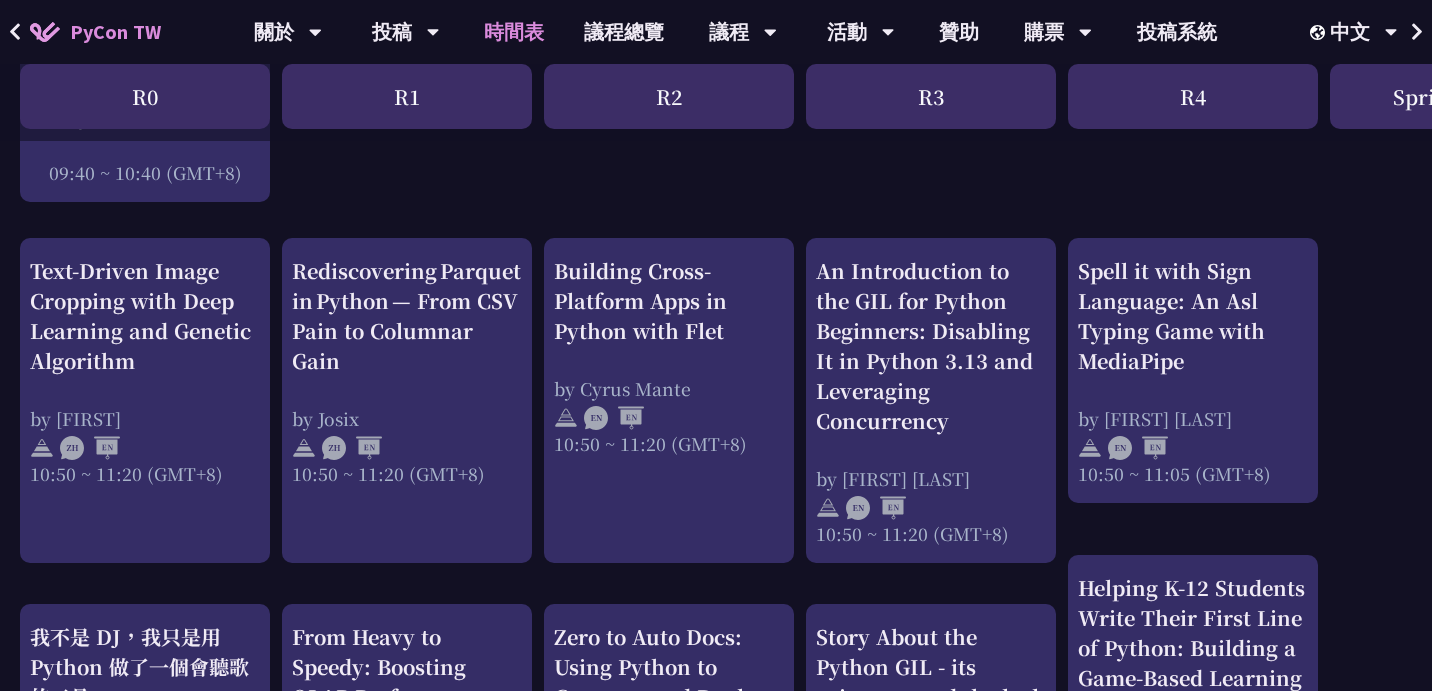 scroll, scrollTop: 0, scrollLeft: 0, axis: both 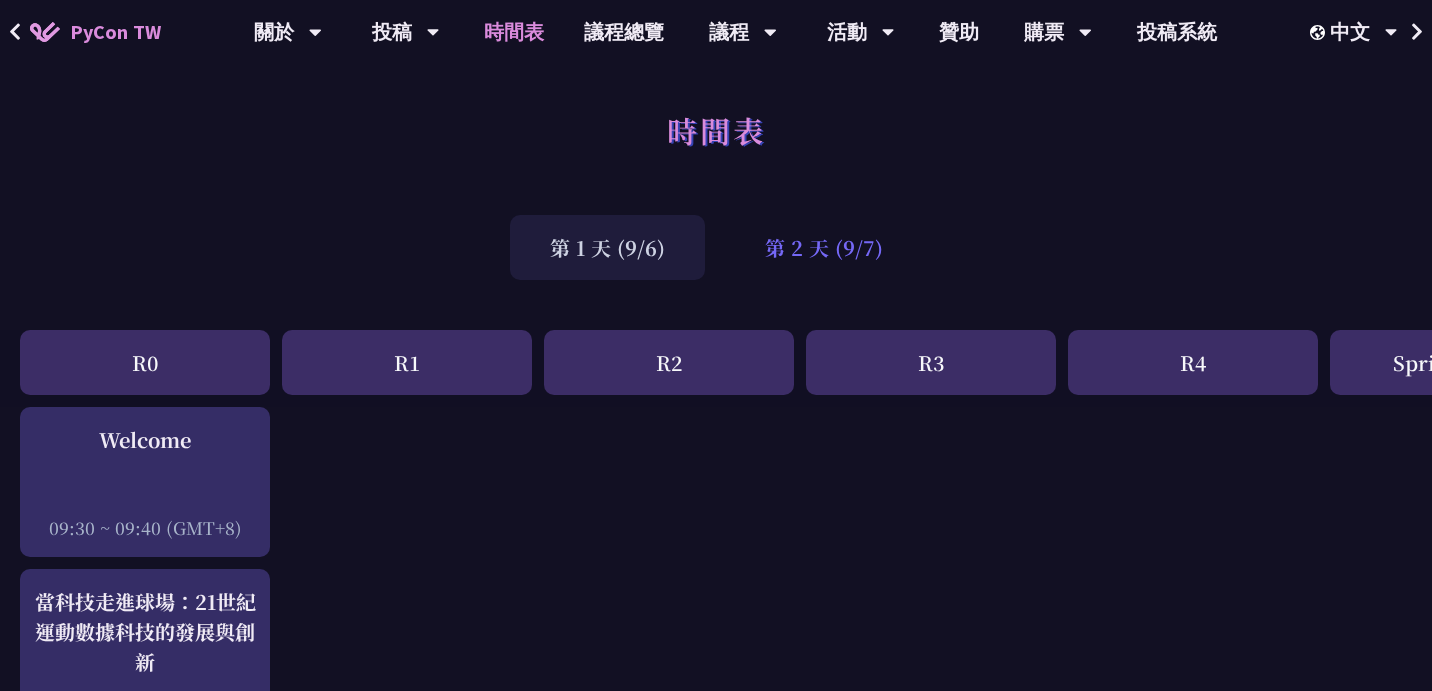 click on "第 2 天 (9/7)" at bounding box center [824, 247] 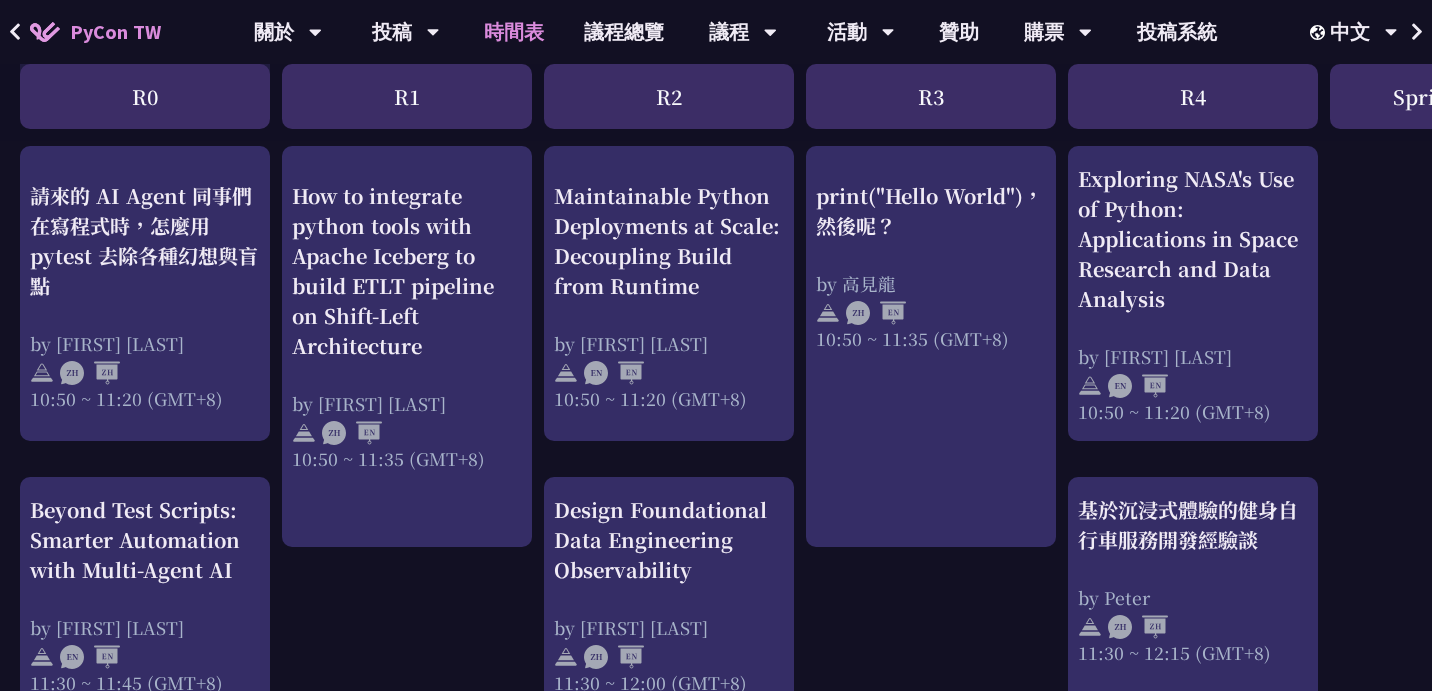 scroll, scrollTop: 663, scrollLeft: 0, axis: vertical 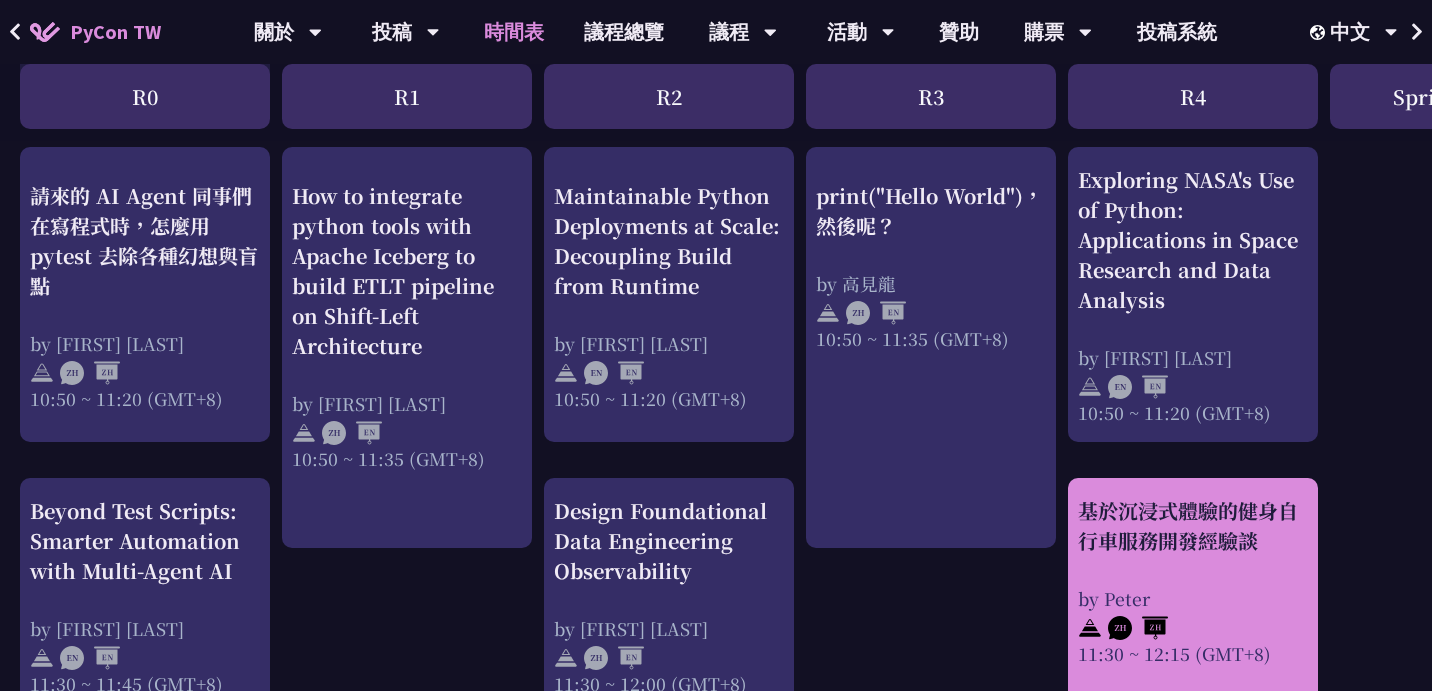 click on "基於沉浸式體驗的健身自行車服務開發經驗談" at bounding box center (1193, 526) 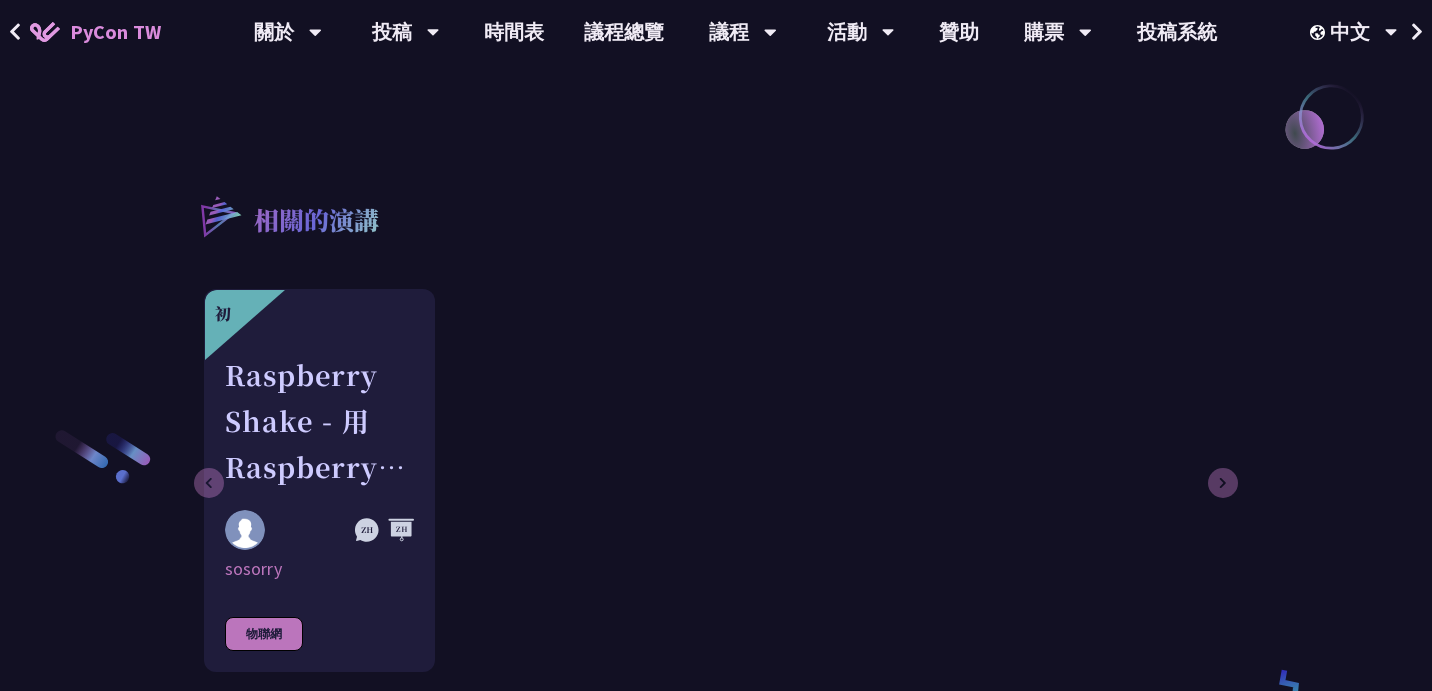 scroll, scrollTop: 2172, scrollLeft: 0, axis: vertical 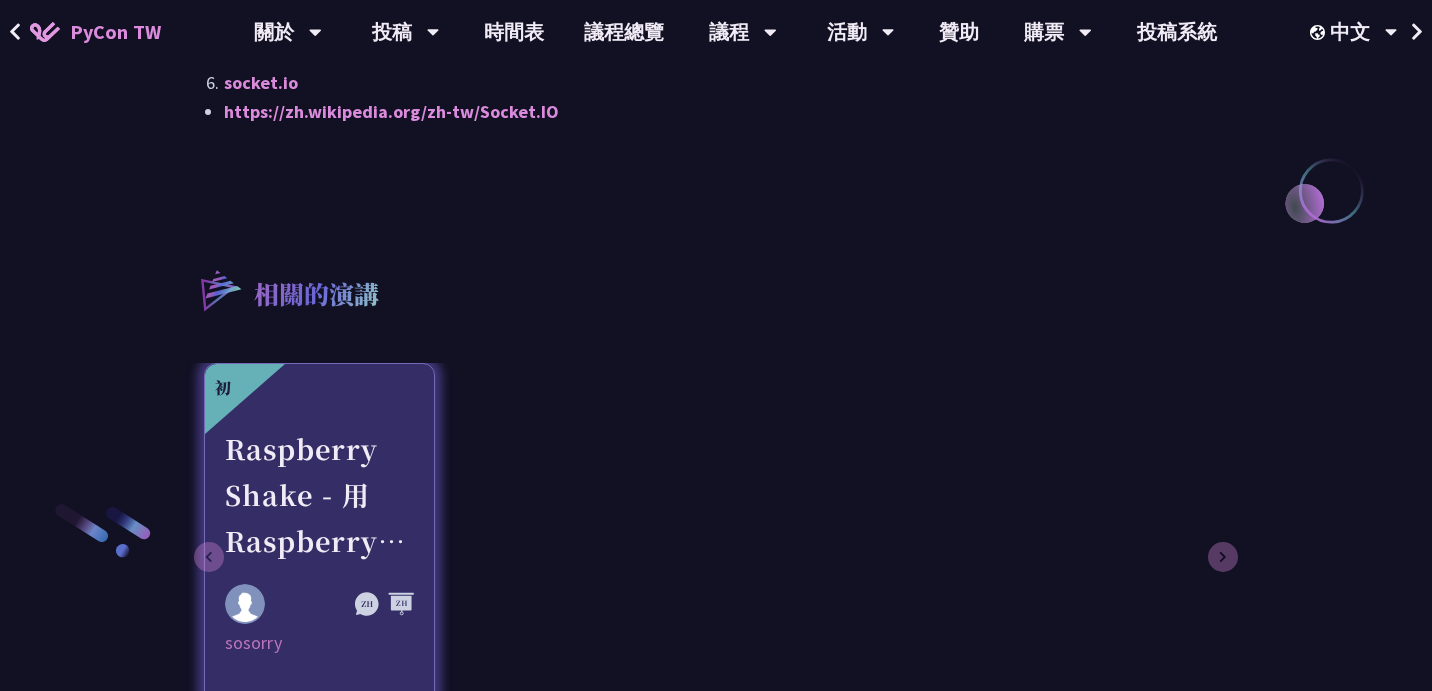 click on "Raspberry Shake - 用 Raspberry Pi 與 Python 偵測地震和監控地球活動" at bounding box center (319, 495) 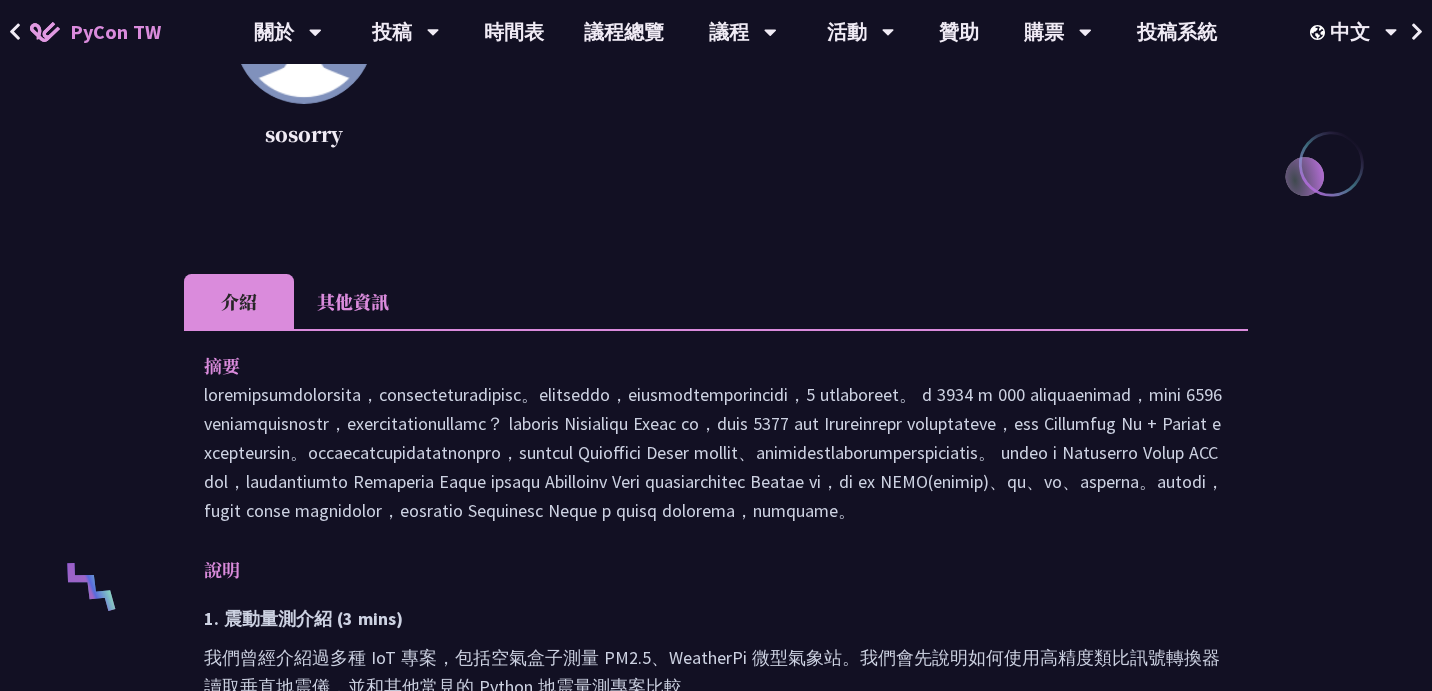 scroll, scrollTop: 403, scrollLeft: 0, axis: vertical 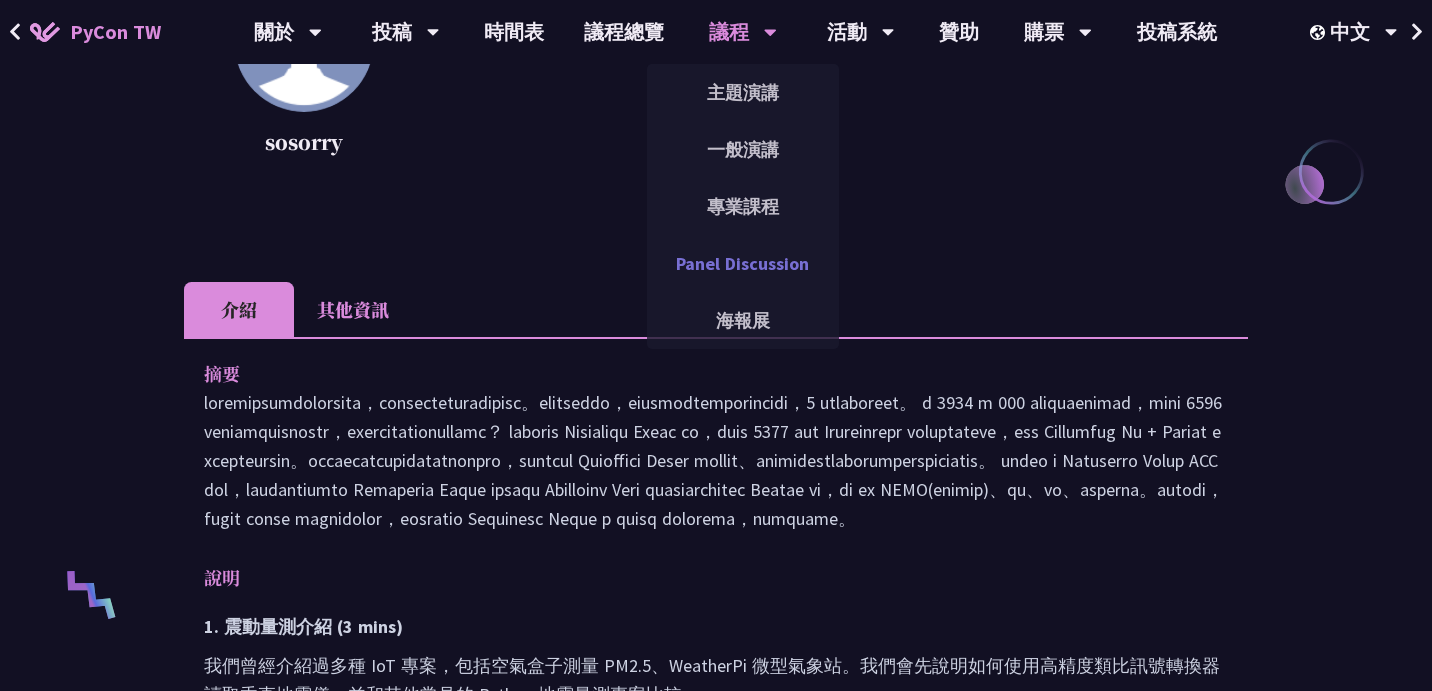 click on "Panel Discussion" at bounding box center [743, 263] 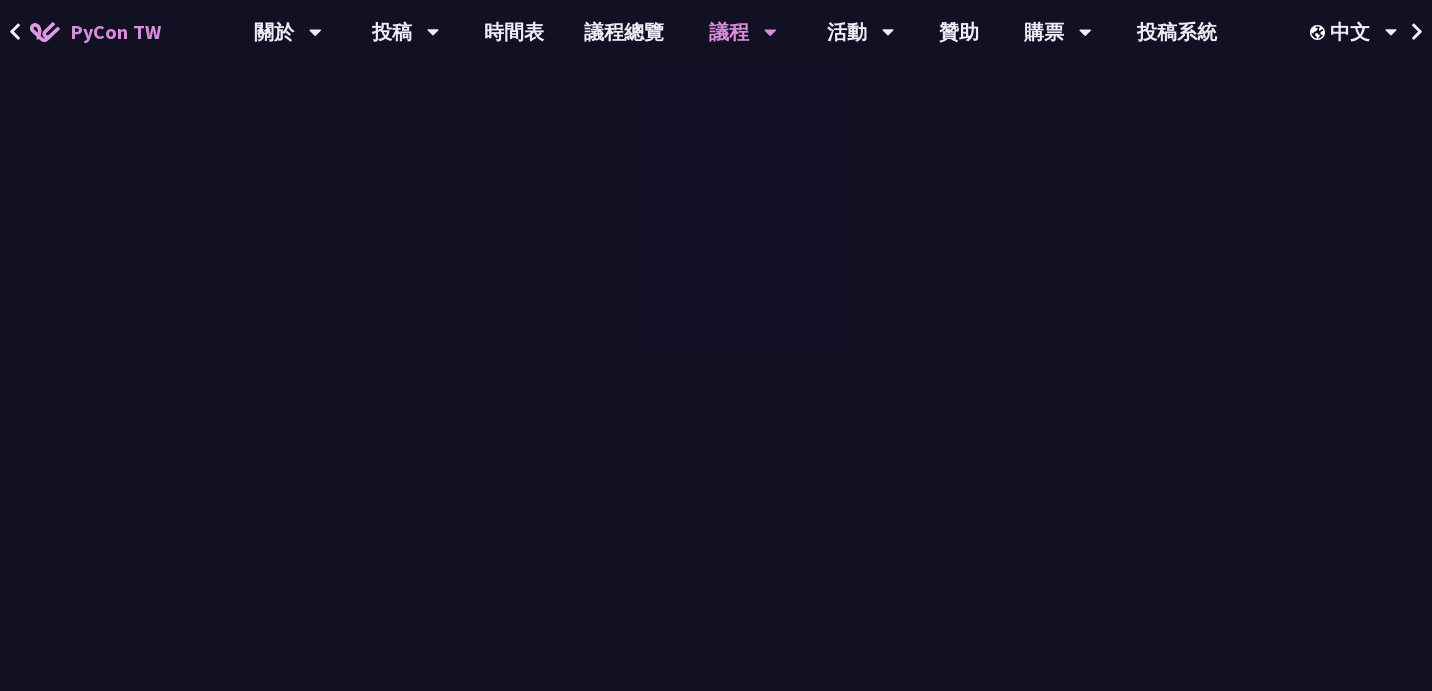 scroll, scrollTop: 0, scrollLeft: 0, axis: both 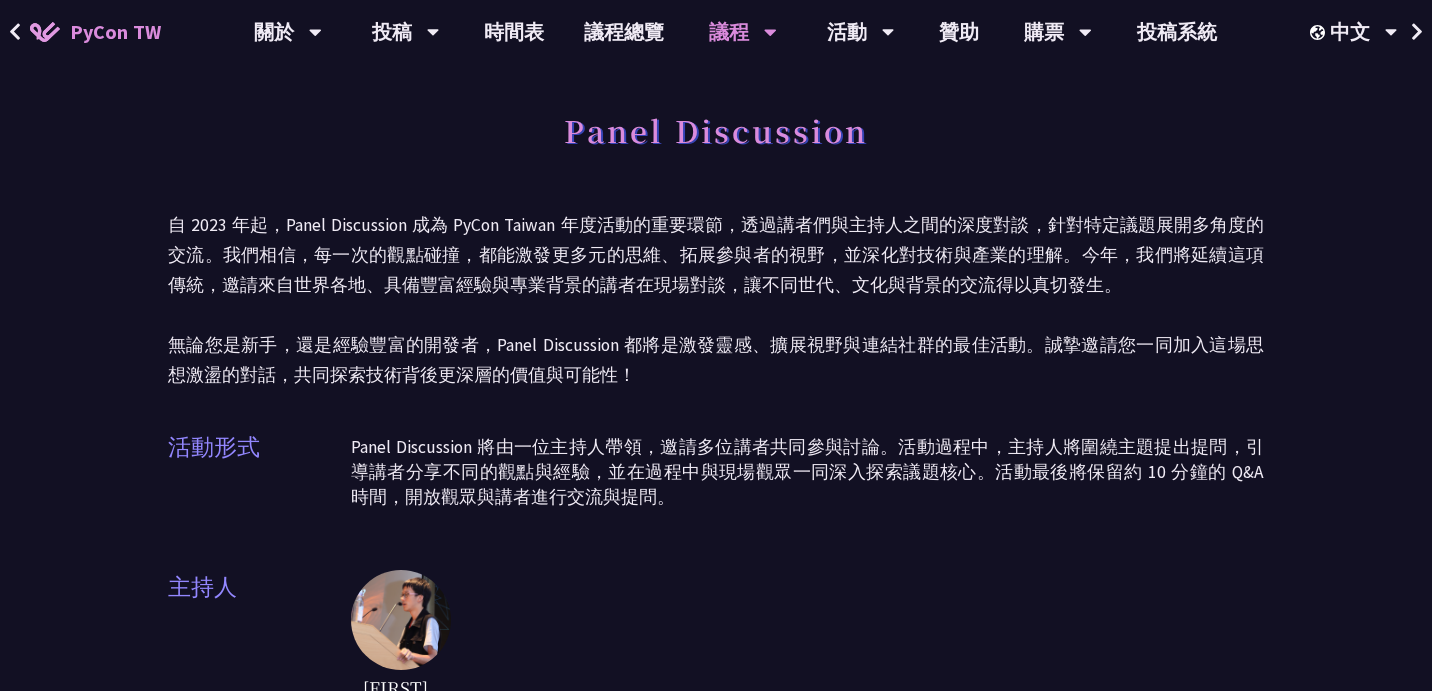 click on "自 2023 年起，Panel Discussion 成為 PyCon Taiwan 年度活動的重要環節，透過講者們與主持人之間的深度對談，針對特定議題展開多角度的交流。我們相信，每一次的觀點碰撞，都能激發更多元的思維、拓展參與者的視野，並深化對技術與產業的理解。今年，我們將延續這項傳統，邀請來自世界各地、具備豐富經驗與專業背景的講者在現場對談，讓不同世代、文化與背景的交流得以真切發生。 無論您是新手，還是經驗豐富的開發者，Panel Discussion 都將是激發靈感、擴展視野與連結社群的最佳活動。誠摯邀請您一同加入這場思想激盪的對話，共同探索技術背後更深層的價值與可能性！" at bounding box center [716, 300] 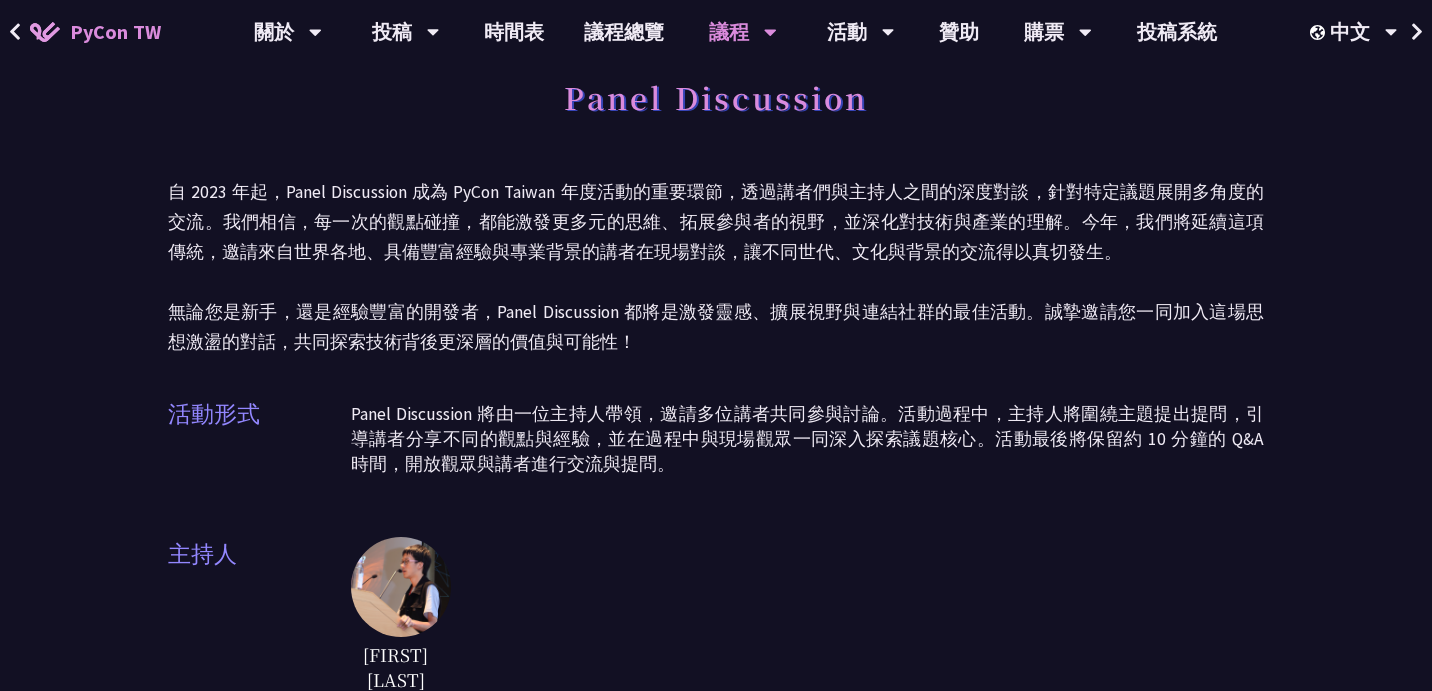 scroll, scrollTop: 0, scrollLeft: 0, axis: both 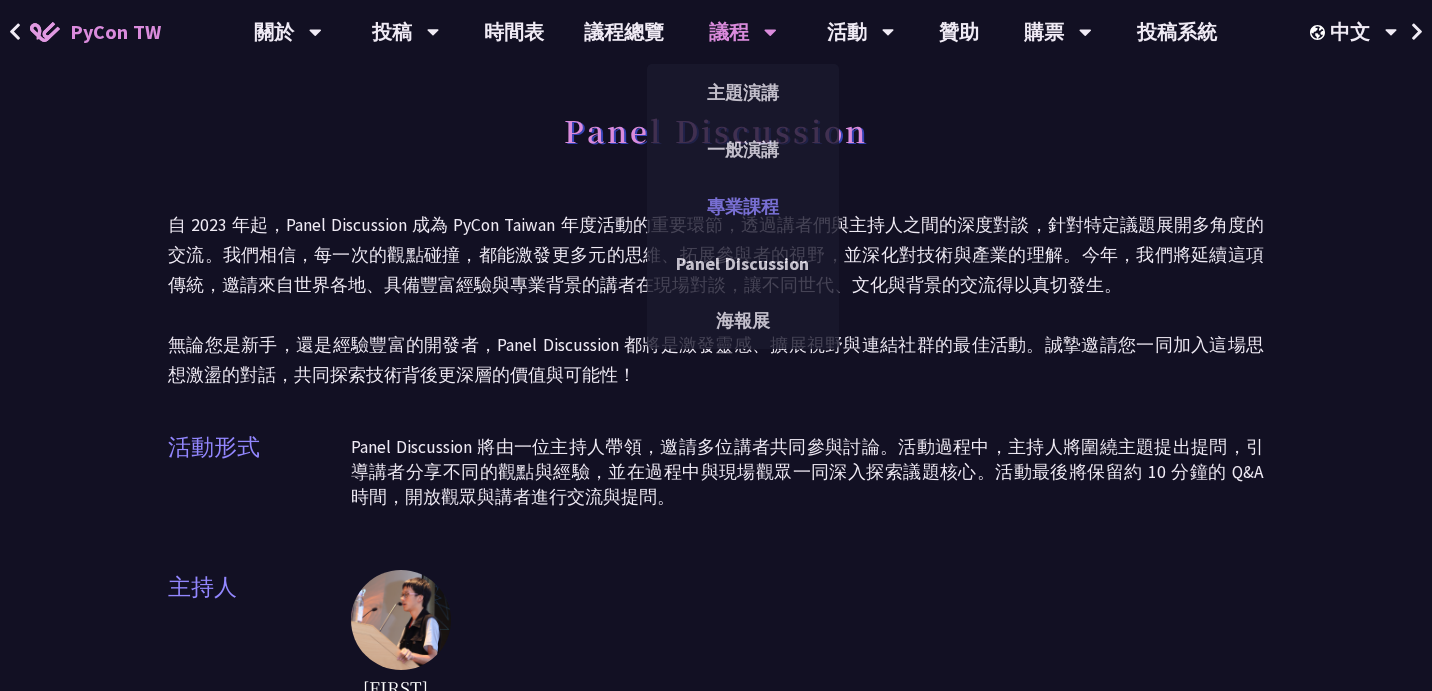 click on "專業課程" at bounding box center (743, 206) 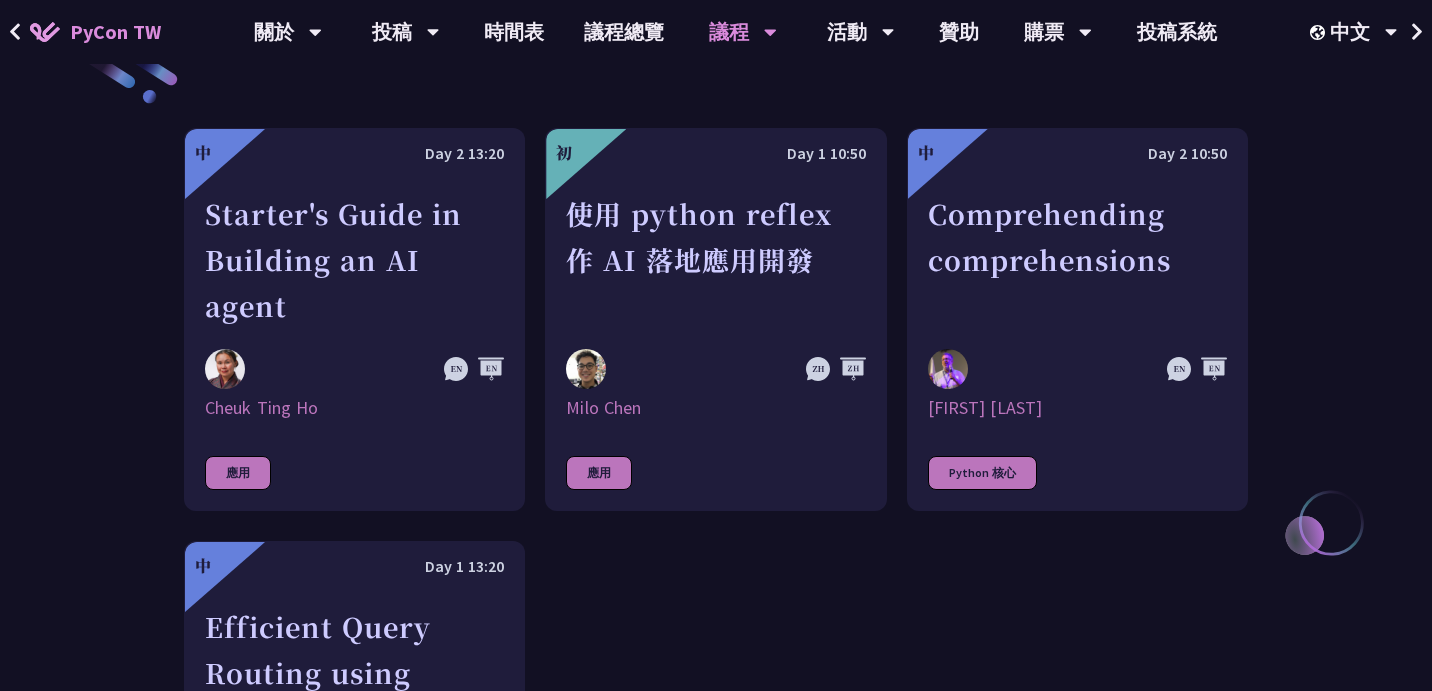 scroll, scrollTop: 741, scrollLeft: 0, axis: vertical 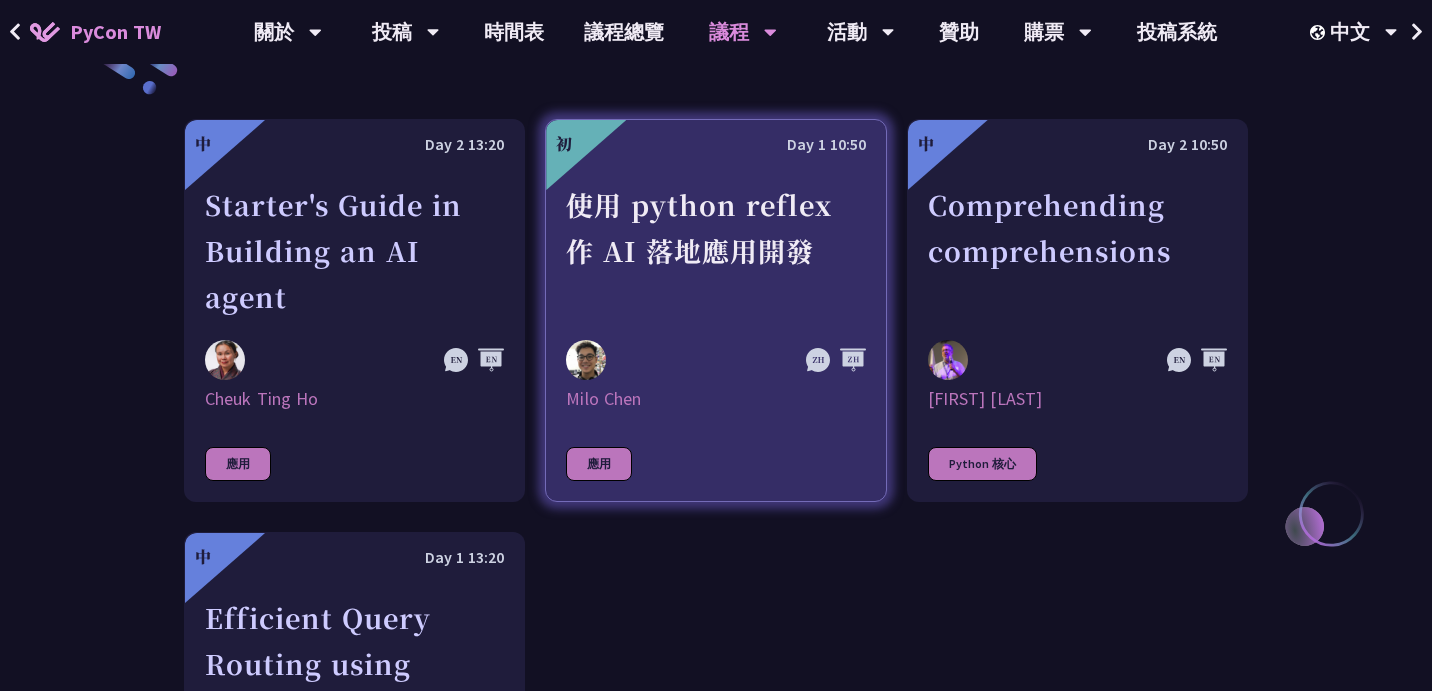click on "使用 python reflex 作 AI 落地應用開發" at bounding box center (715, 251) 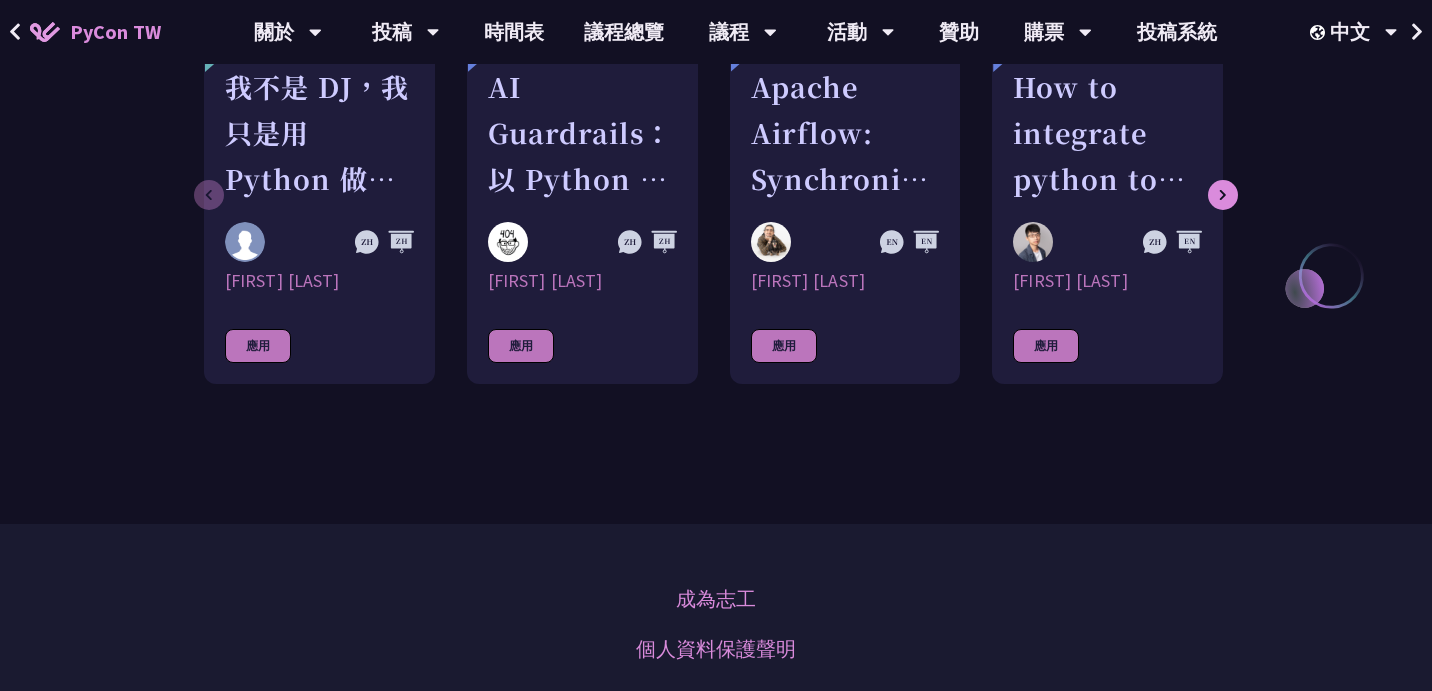scroll, scrollTop: 2089, scrollLeft: 0, axis: vertical 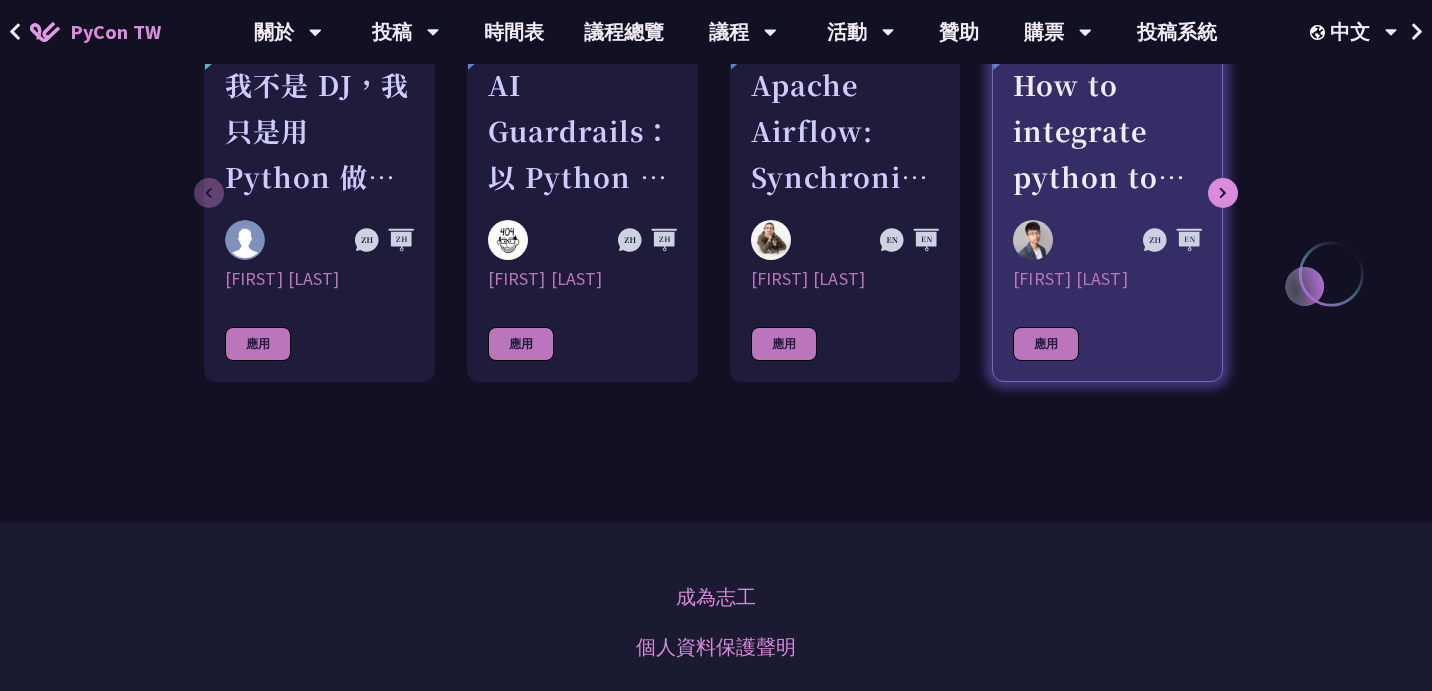 click at bounding box center [1078, 240] 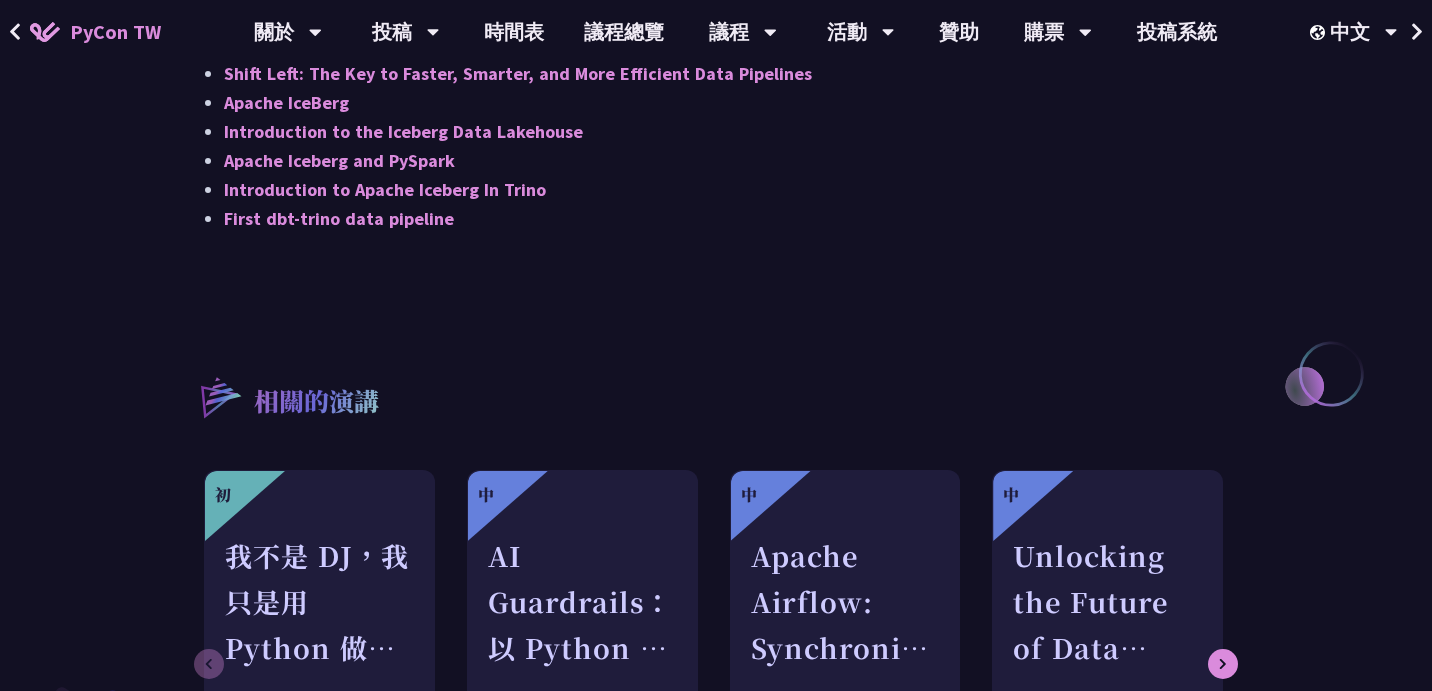scroll, scrollTop: 2356, scrollLeft: 0, axis: vertical 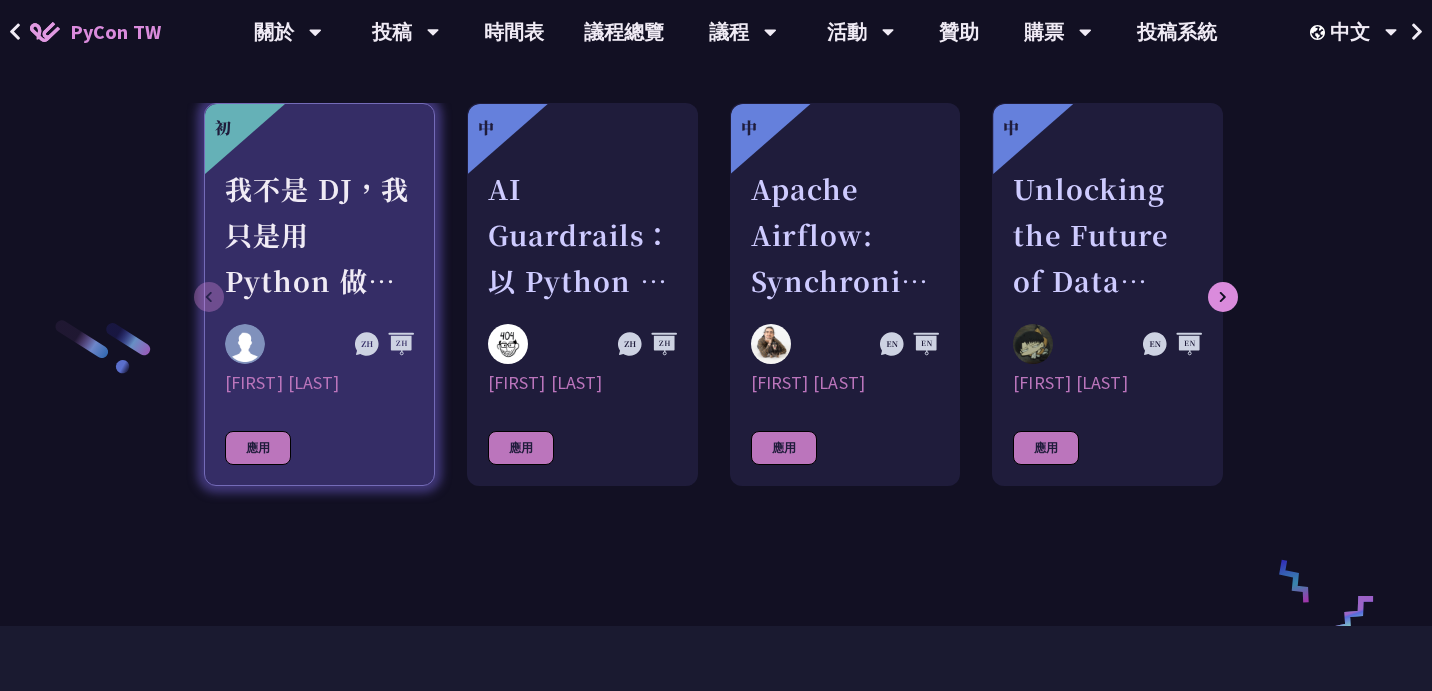 click on "初
我不是 DJ，我只是用 Python 做了一個會聽歌的工具
羅經凱
應用" at bounding box center (319, 294) 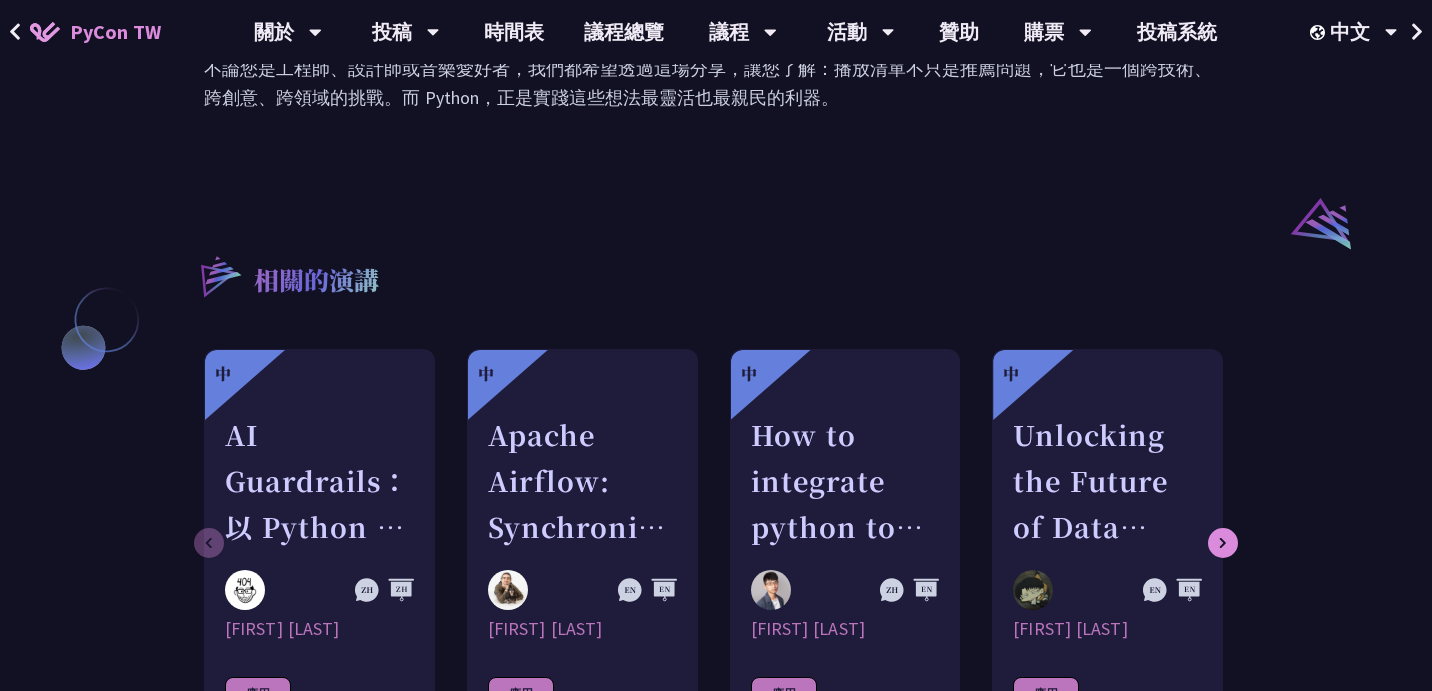 scroll, scrollTop: 1552, scrollLeft: 0, axis: vertical 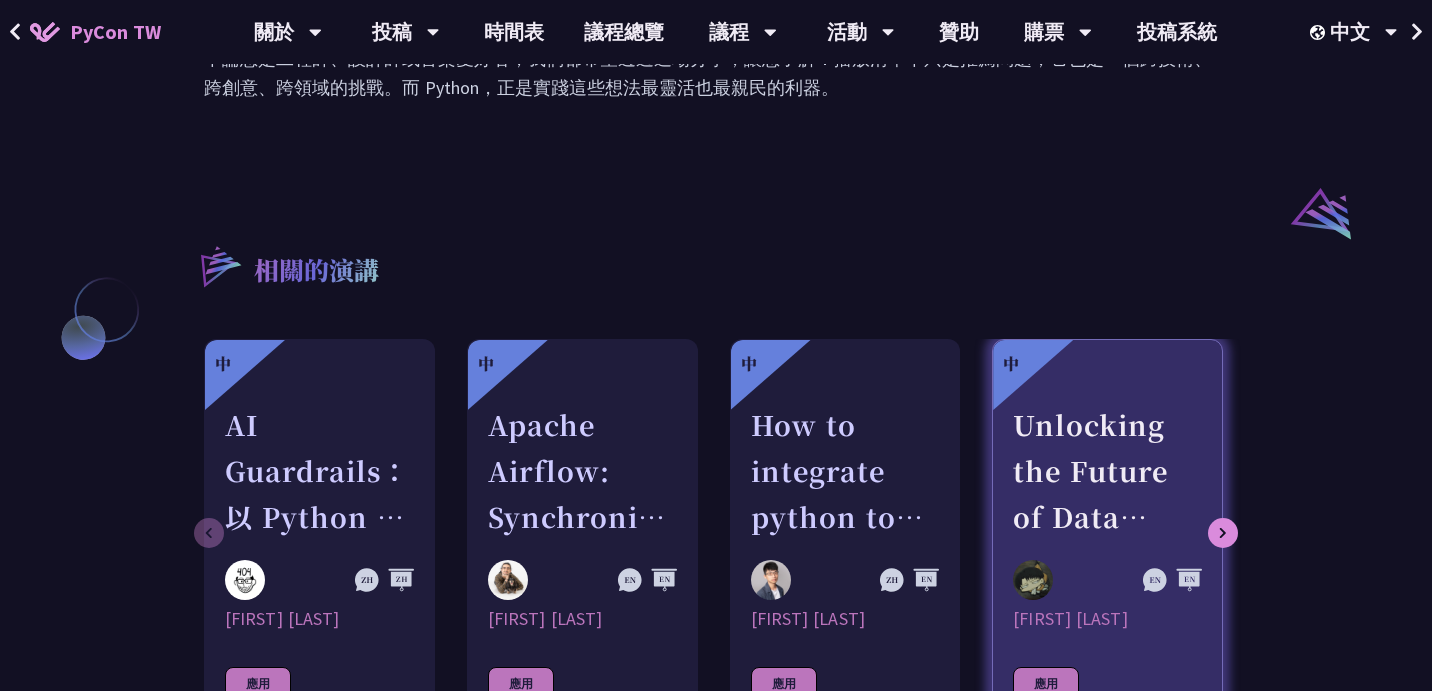 click on "Unlocking the Future of Data Pipelines - Apache Airflow 3" at bounding box center (1107, 471) 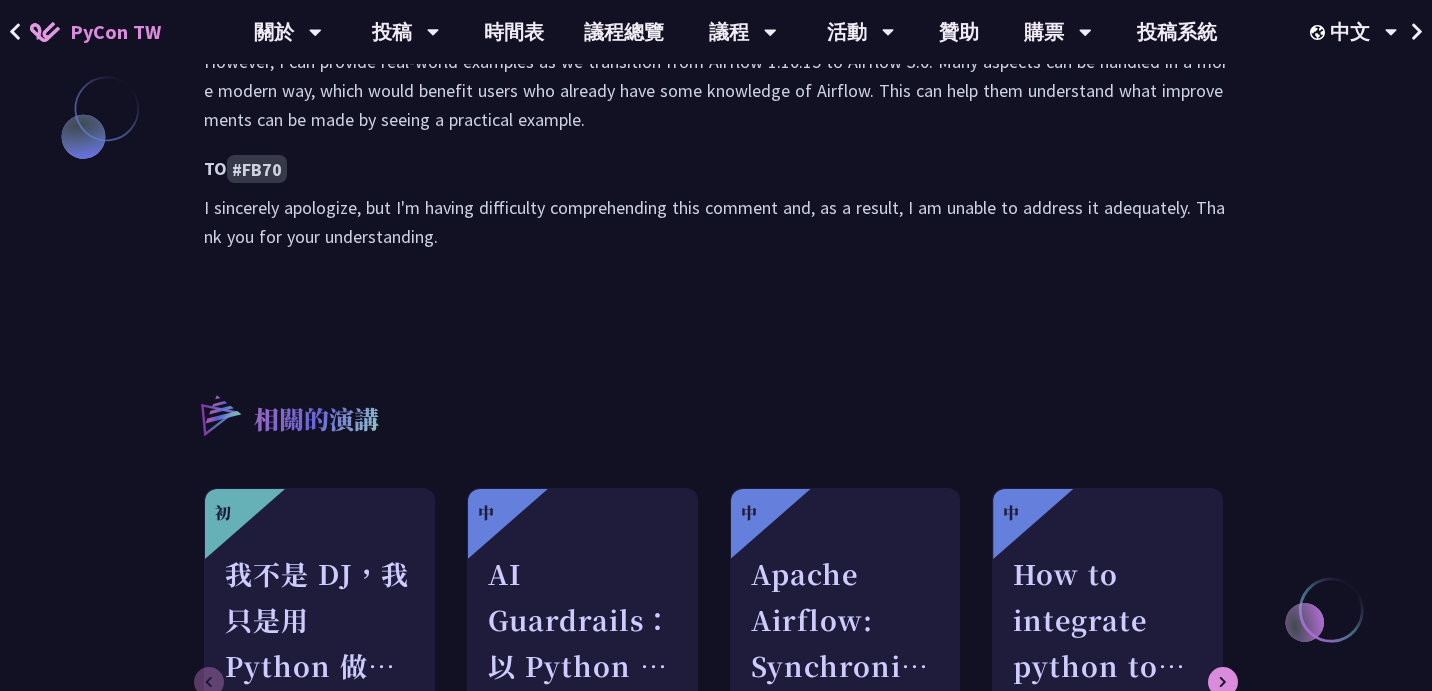 scroll, scrollTop: 2038, scrollLeft: 0, axis: vertical 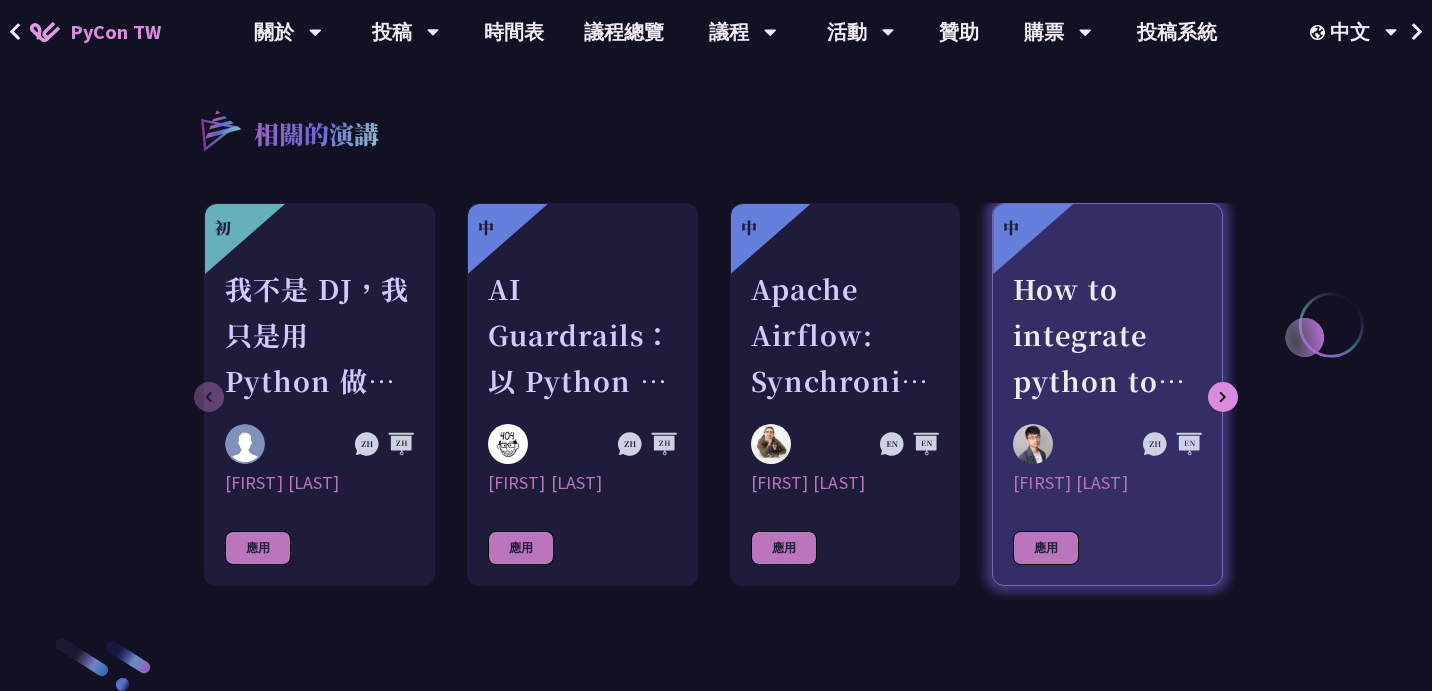 click at bounding box center (1078, 444) 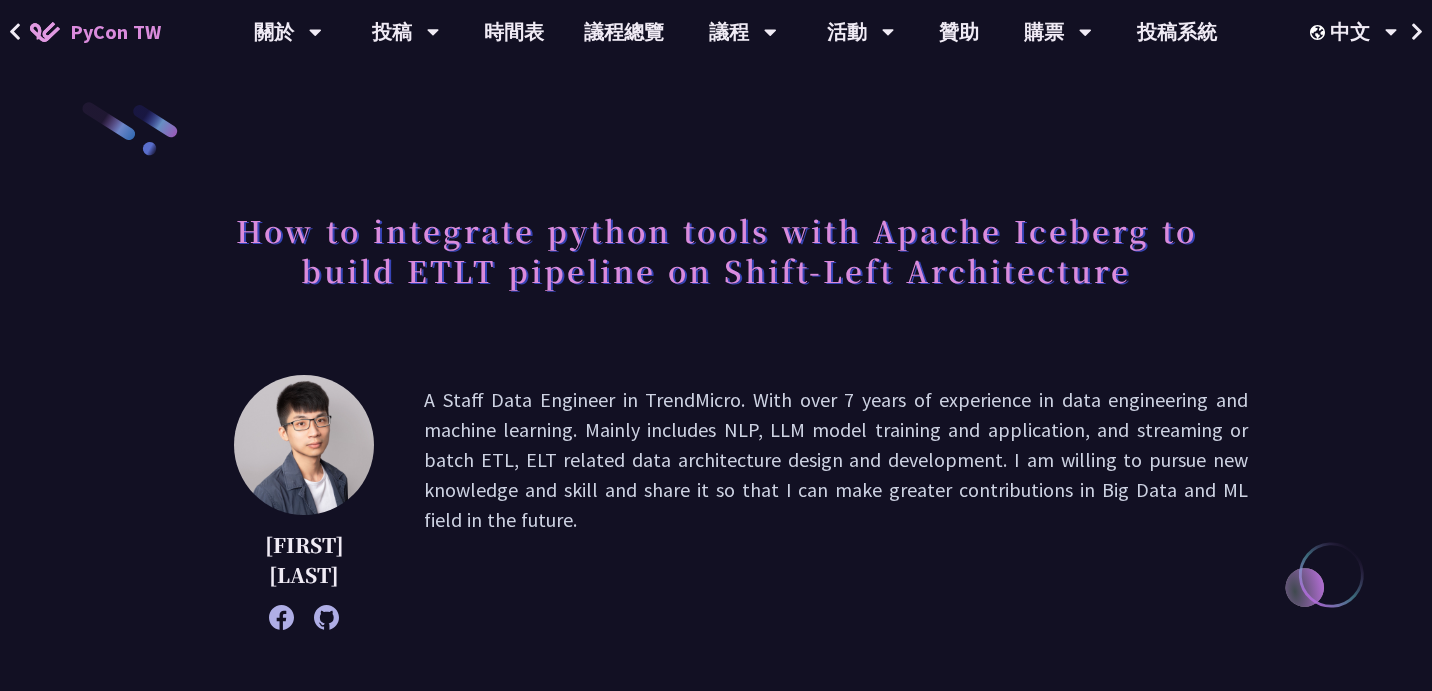 scroll, scrollTop: 805, scrollLeft: 0, axis: vertical 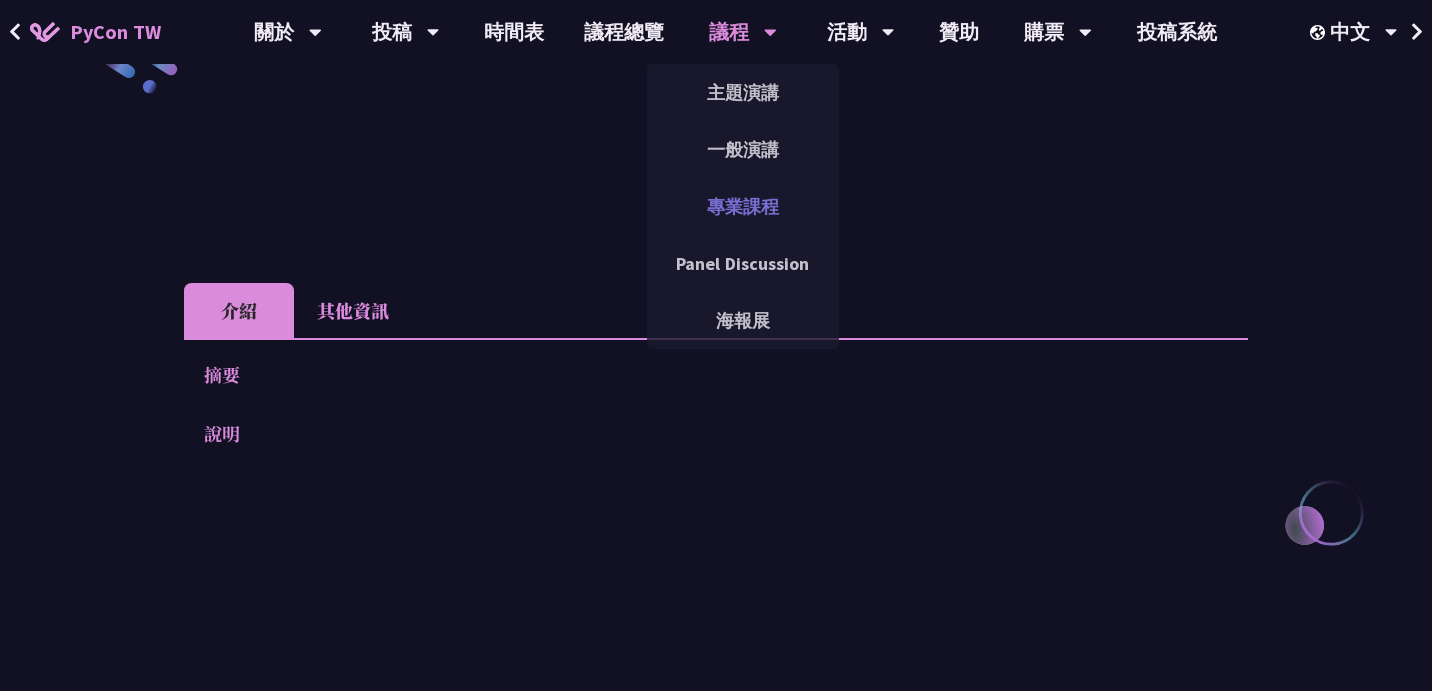 click on "專業課程" at bounding box center (743, 206) 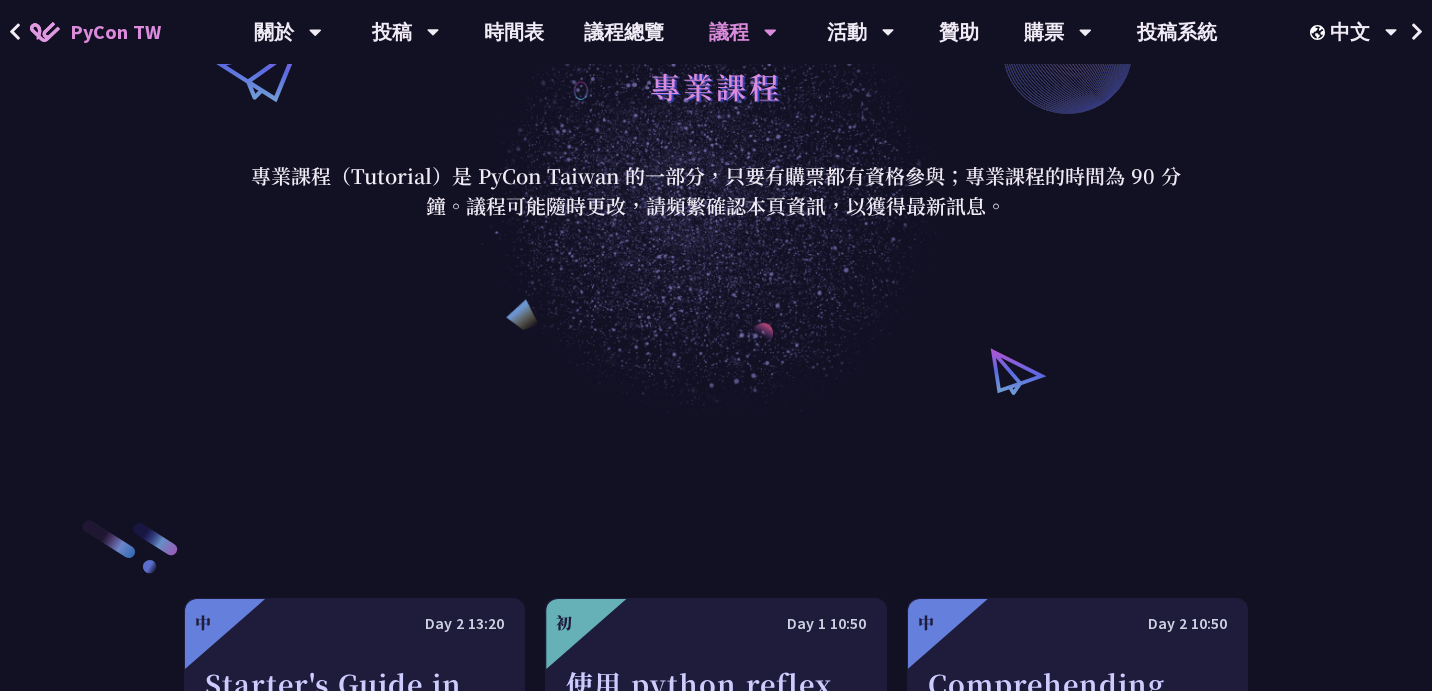 scroll, scrollTop: 0, scrollLeft: 0, axis: both 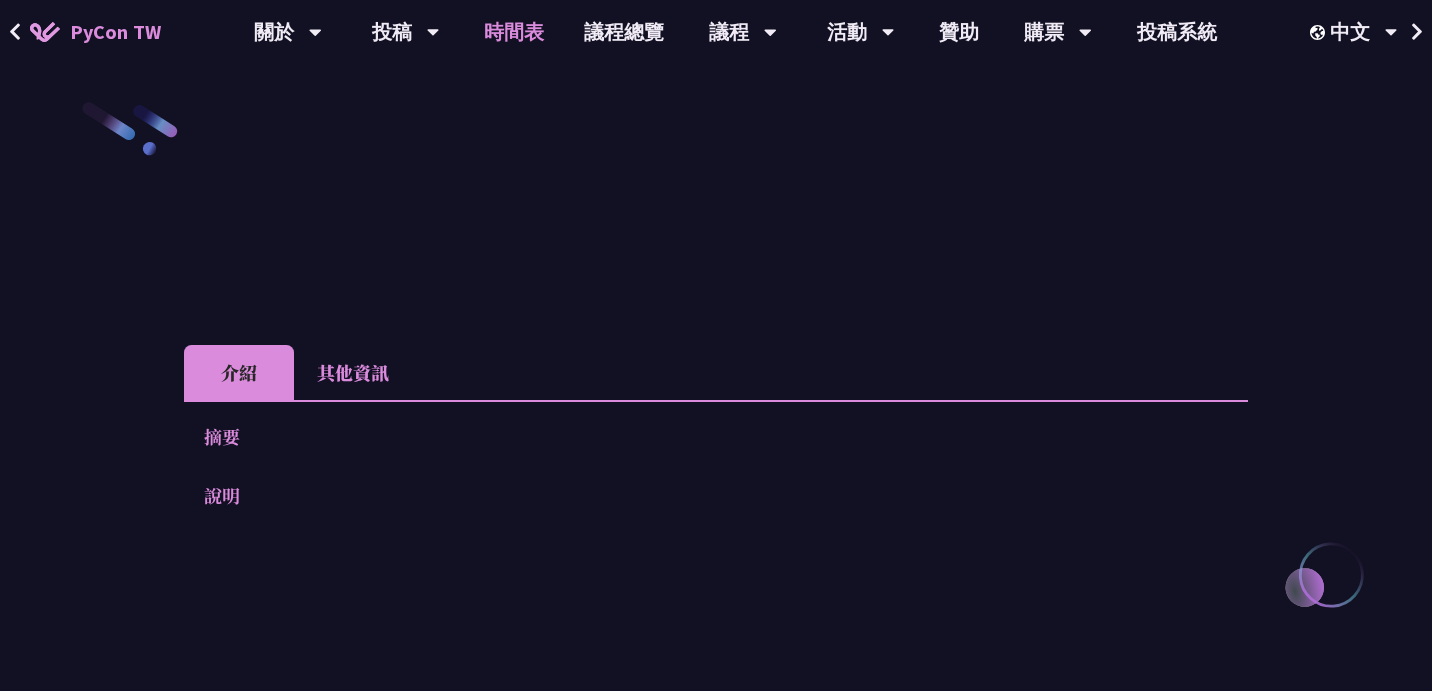 click on "時間表" at bounding box center (514, 32) 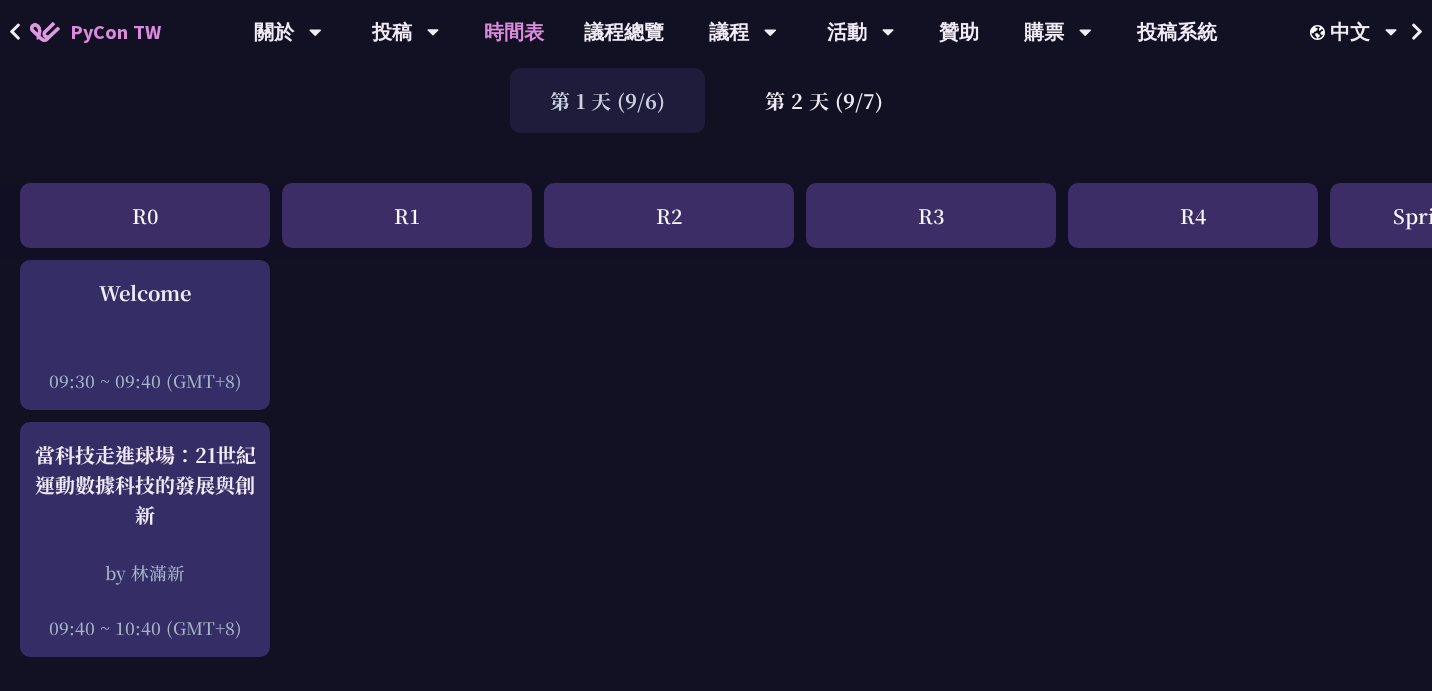 scroll, scrollTop: 47, scrollLeft: 0, axis: vertical 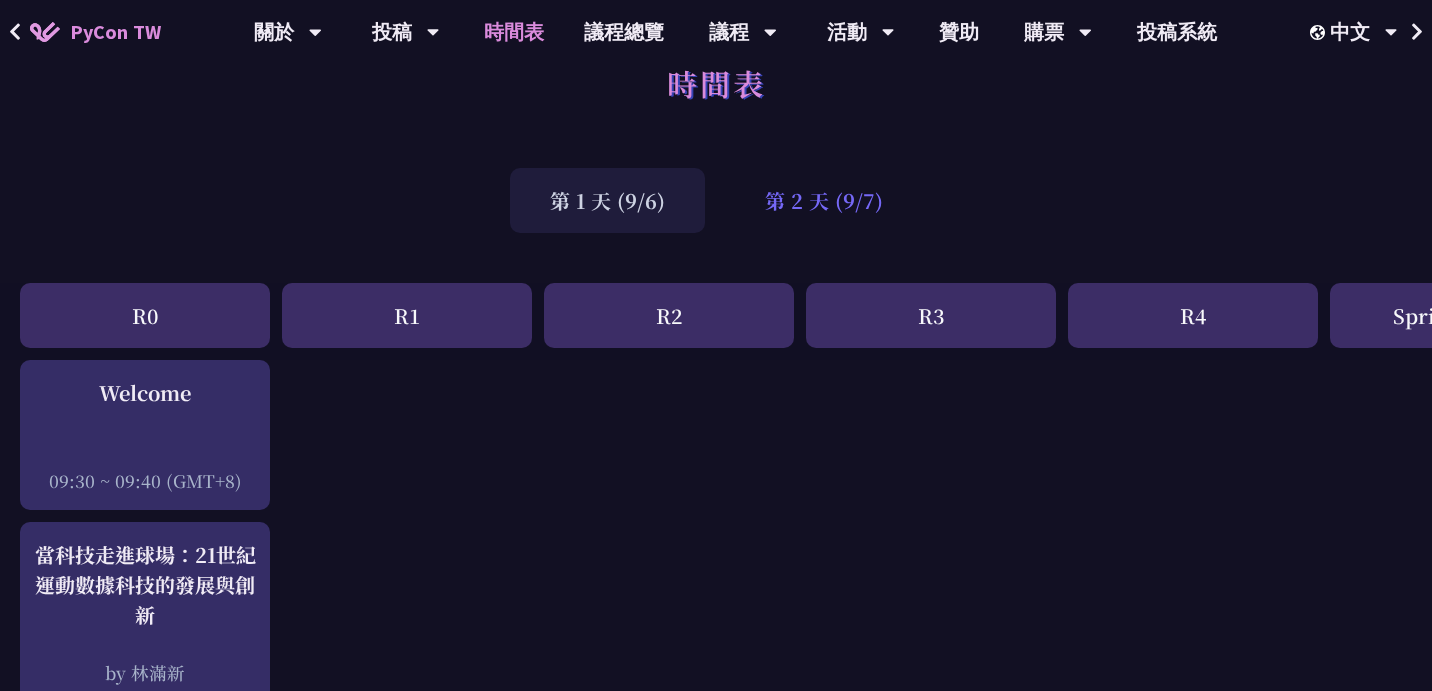 click on "第 2 天 (9/7)" at bounding box center [824, 200] 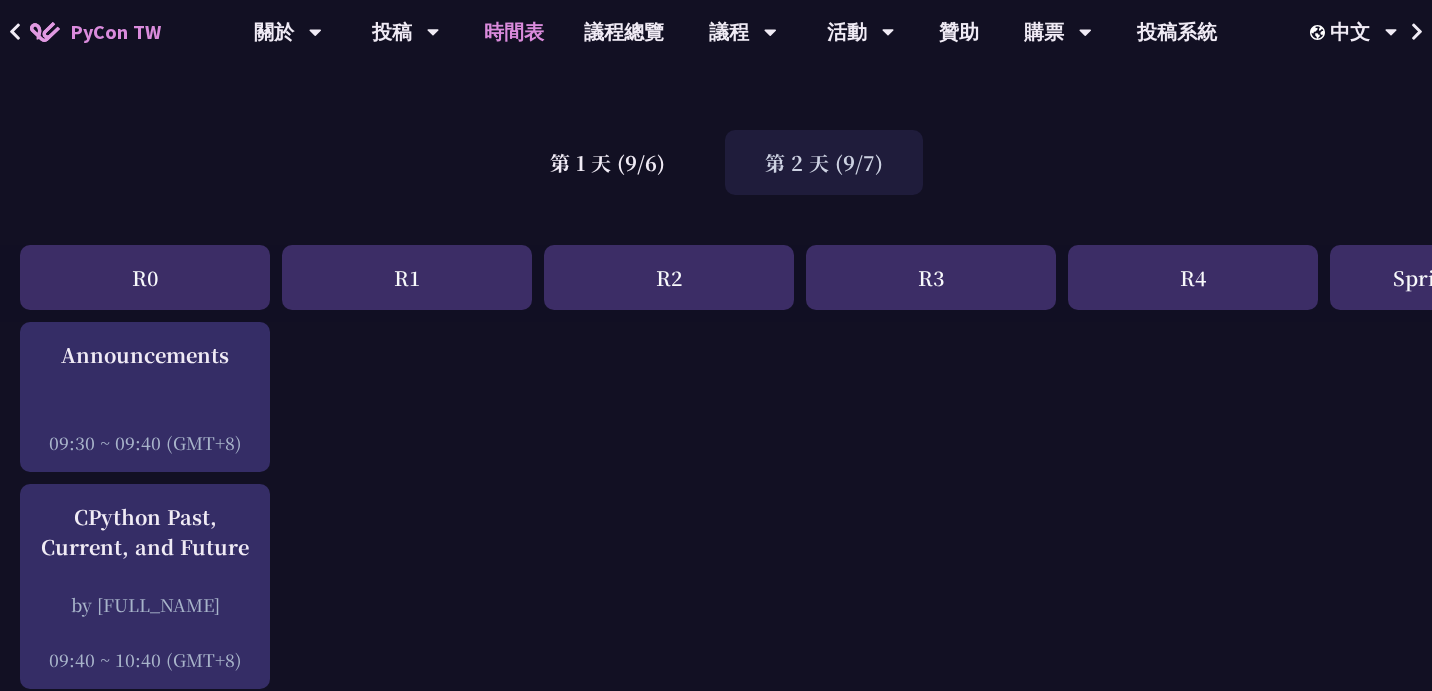 scroll, scrollTop: 0, scrollLeft: 0, axis: both 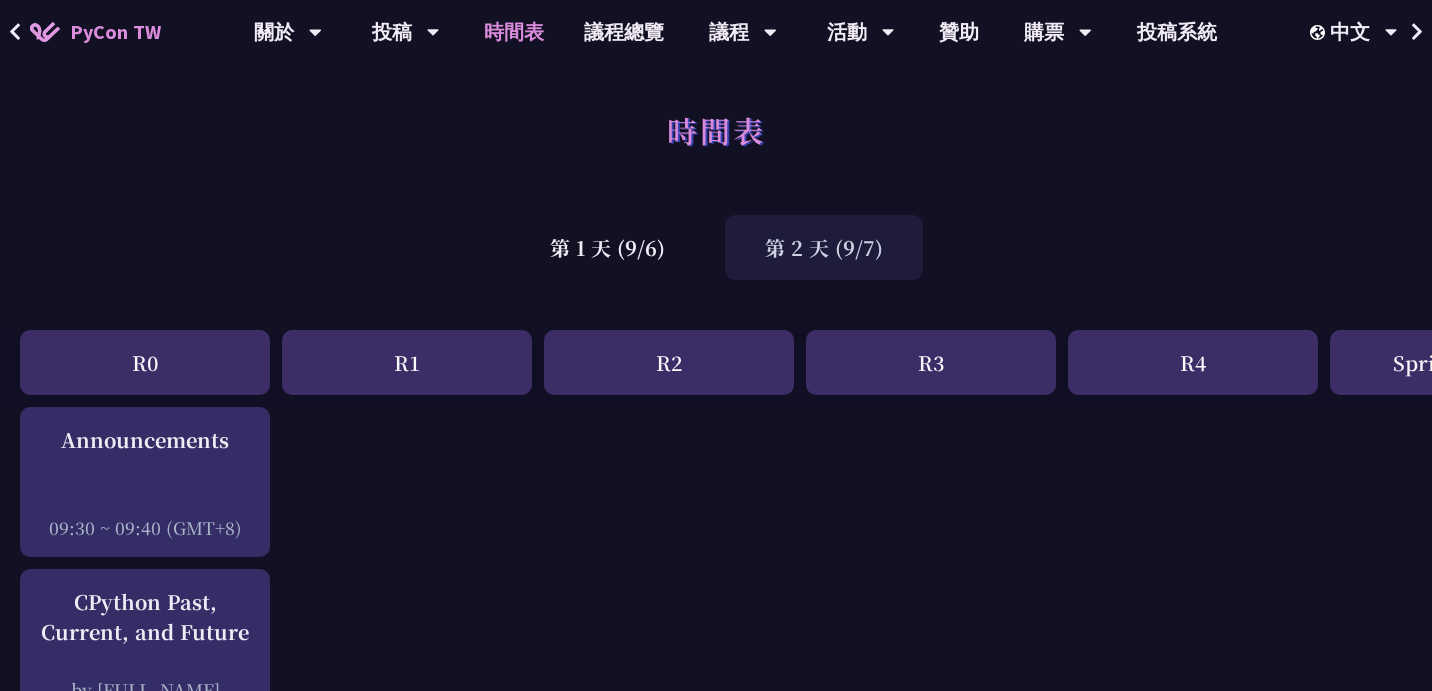 click on "print("Hello World")，然後呢？
by [FULL_NAME]
10:50 ~ 11:35 (GMT+8)
What does = do?
by [FULL_NAME]
13:20 ~ 14:05 (GMT+8)
Practical Python Malware Analysis
by [FULL_NAME]
14:15 ~ 14:45 (GMT+8)
CPython Past, Current, and Future
by [FULL_NAME]
09:40 ~ 10:40 (GMT+8)
Behind the scenes of FastAPI and friends for developers and builders
by [FULL_NAME] ([NICKNAME])
15:45 ~ 16:45 (GMT+8)
Announcements
09:30 ~ 09:40 (GMT+8)
請來的 AI Agent 同事們在寫程式時，怎麼用 pytest 去除各種幻想與盲點
by [FULL_NAME]
10:50 ~ 11:20 (GMT+8)
by [FULL_NAME]
11:30 ~ 11:45 (GMT+8)" at bounding box center [1062, 1911] 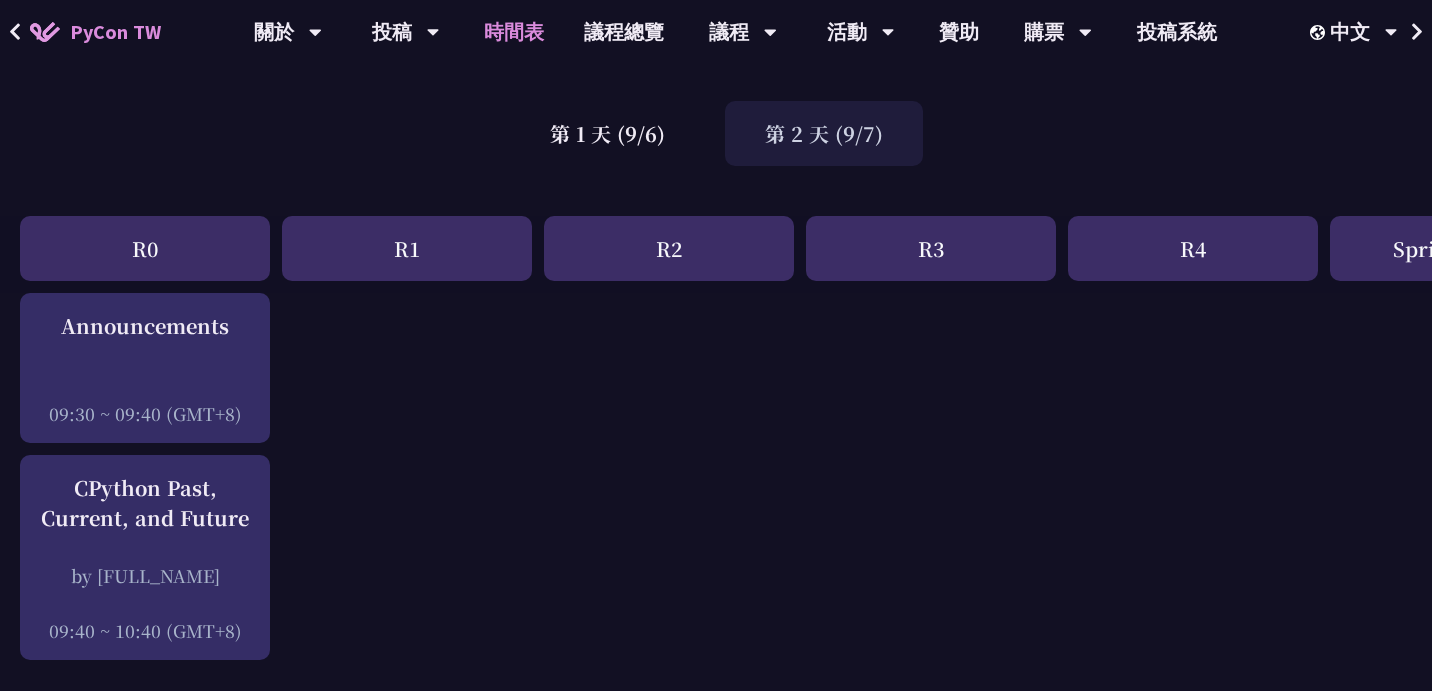 scroll, scrollTop: 0, scrollLeft: 0, axis: both 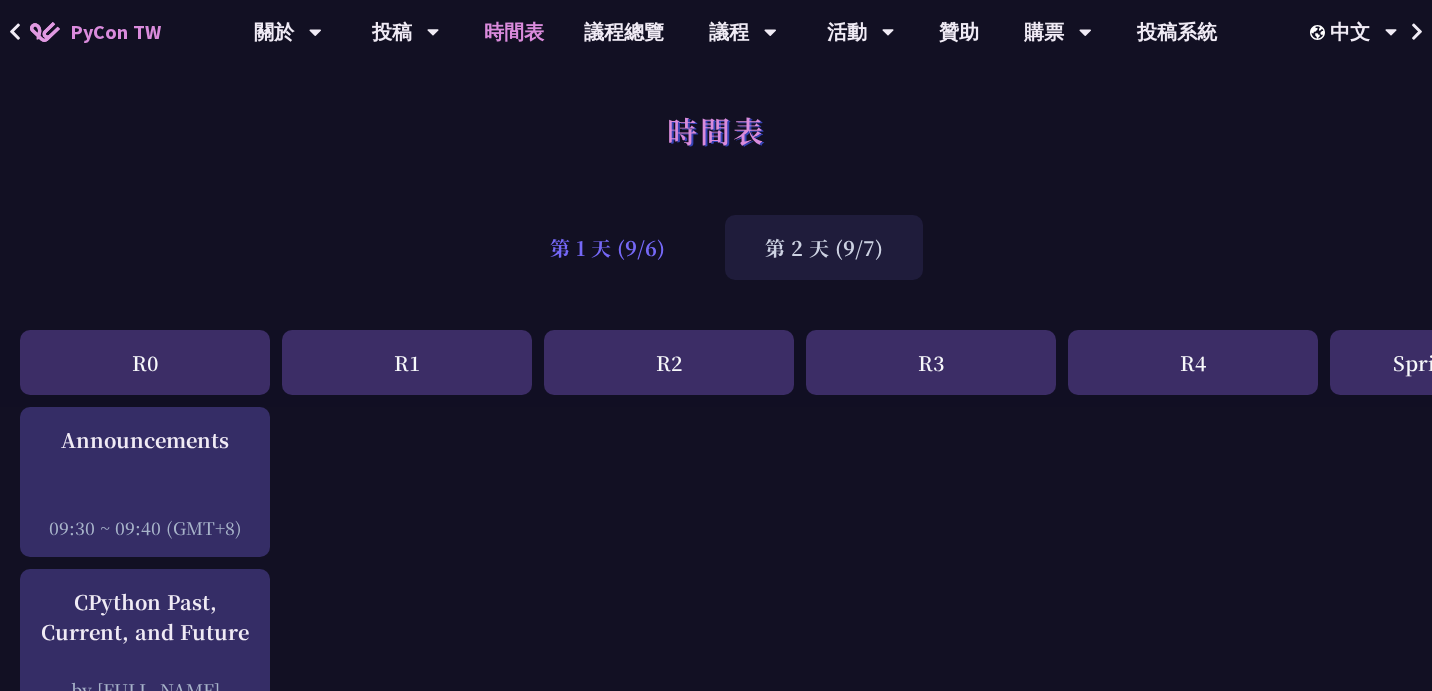 click on "第 1 天 (9/6)" at bounding box center [607, 247] 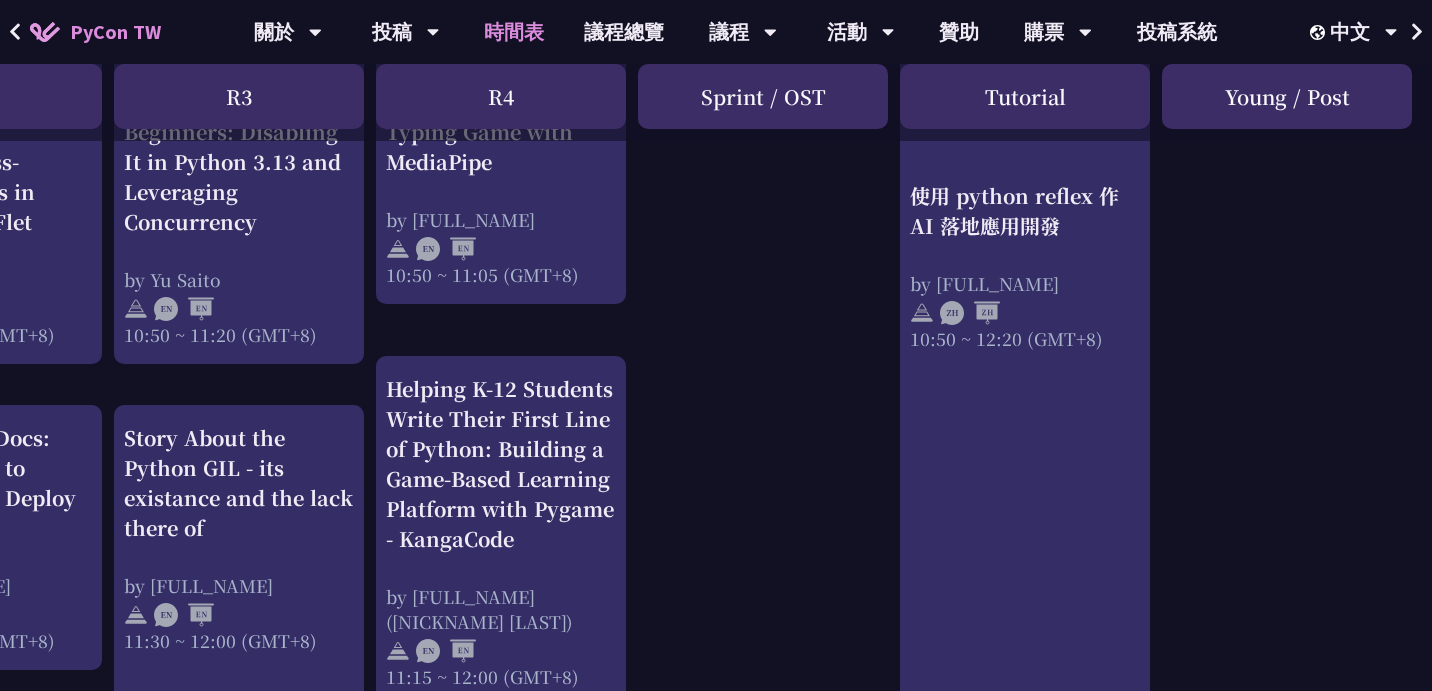 scroll, scrollTop: 792, scrollLeft: 692, axis: both 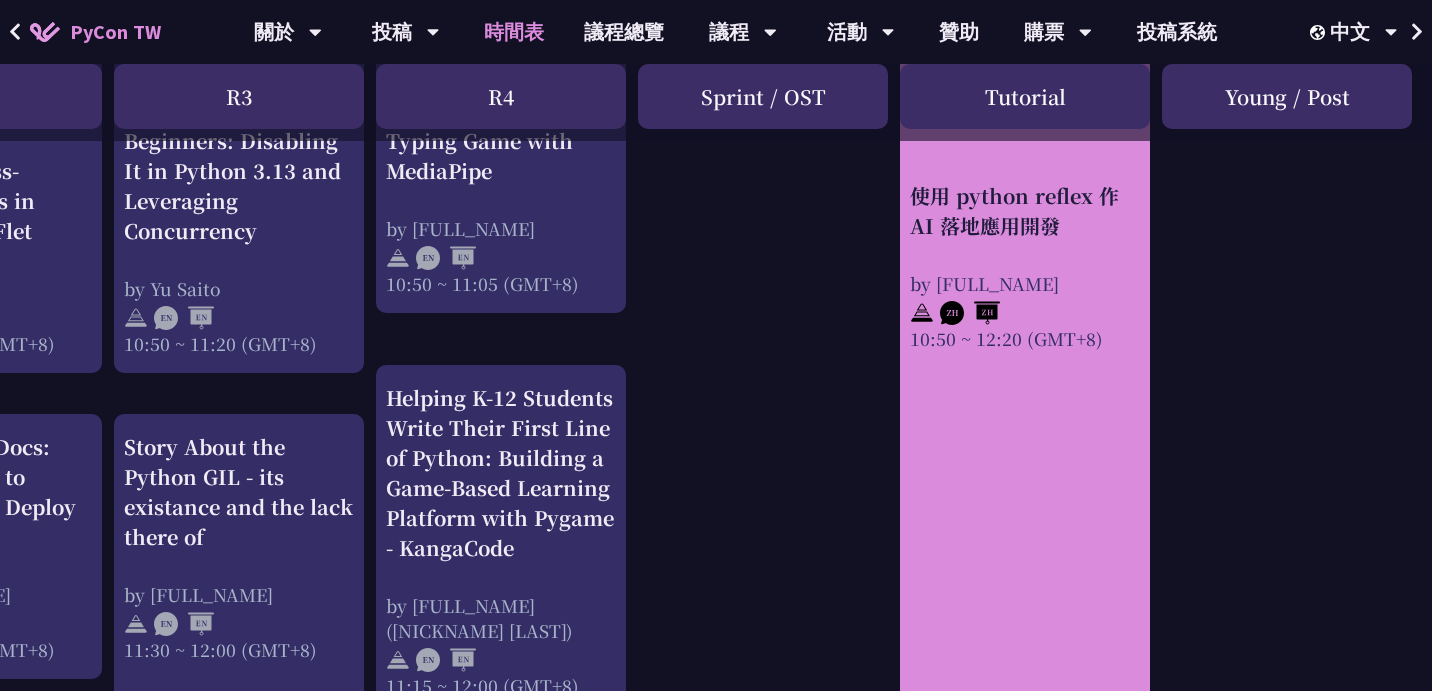 click on "使用 python reflex 作 AI 落地應用開發" at bounding box center [1025, 210] 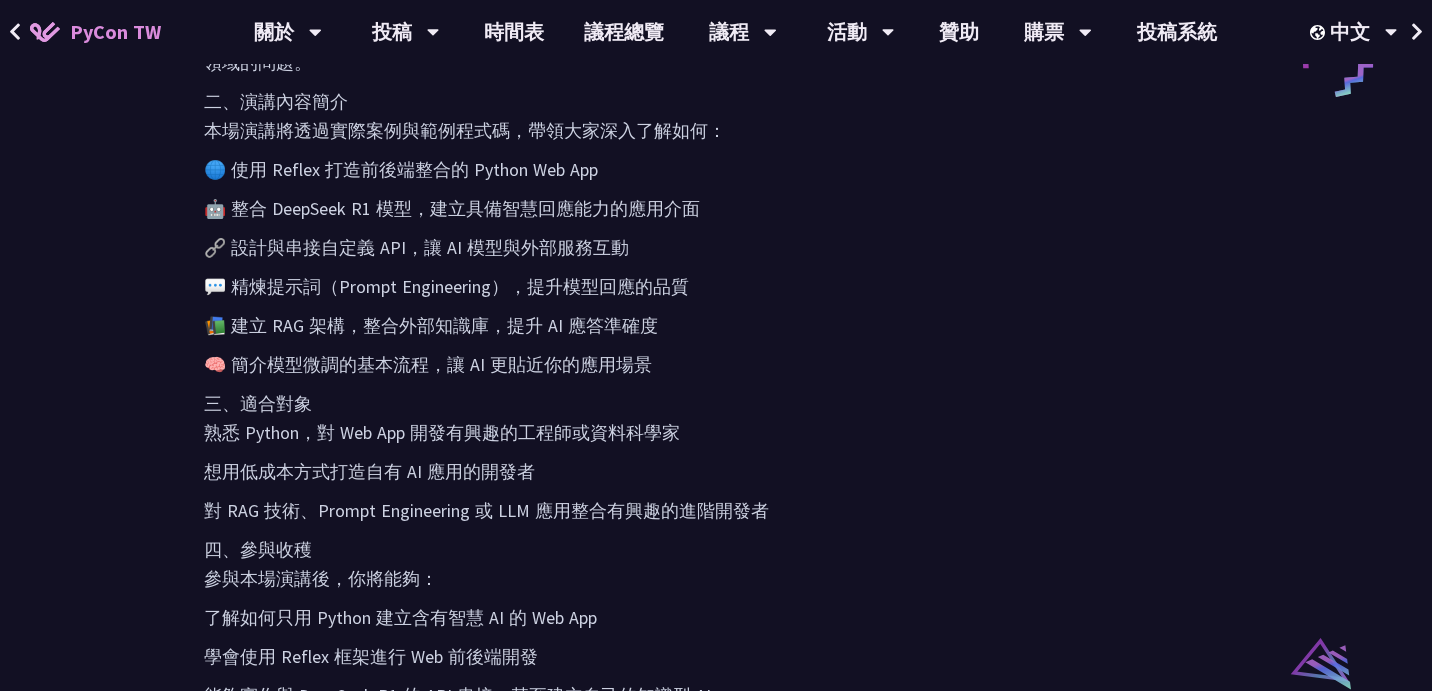 scroll, scrollTop: 773, scrollLeft: 0, axis: vertical 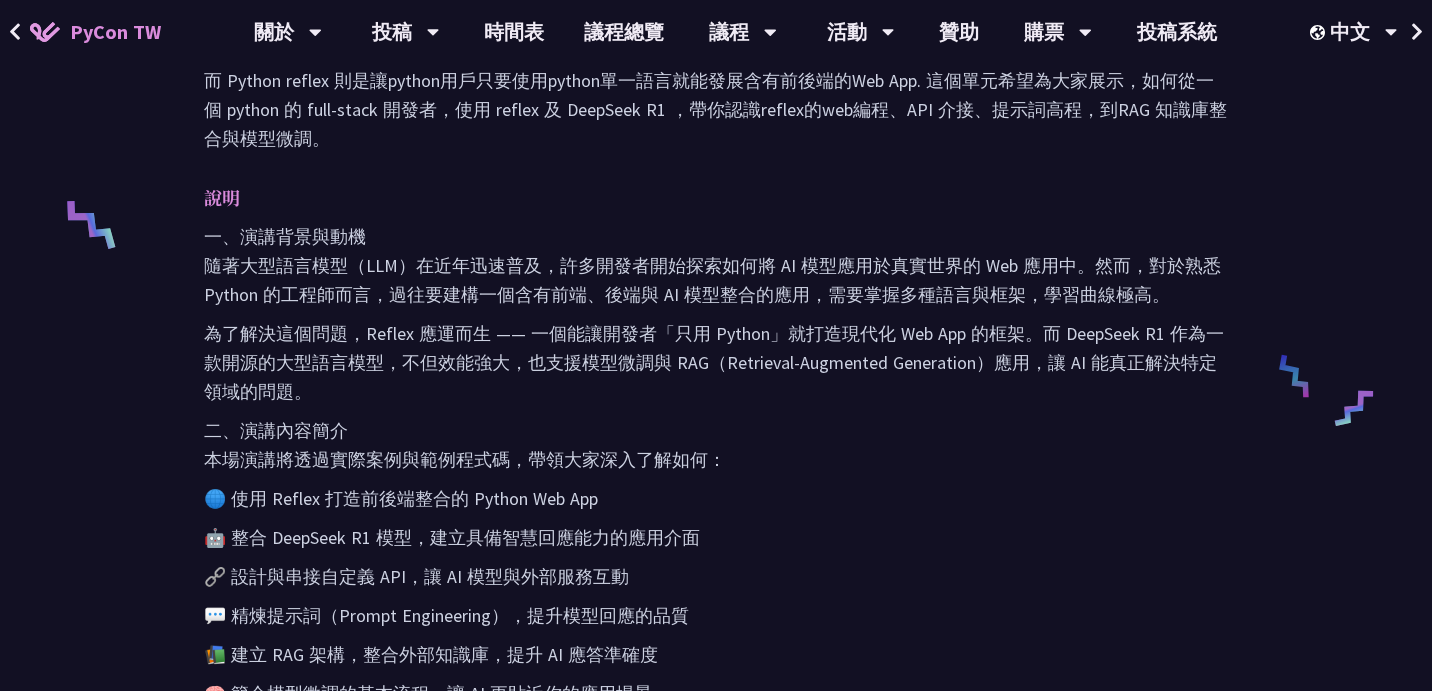 click on "一、演講背景與動機
隨著大型語言模型（LLM）在近年迅速普及，許多開發者開始探索如何將 AI 模型應用於真實世界的 Web 應用中。然而，對於熟悉 Python 的工程師而言，過往要建構一個含有前端、後端與 AI 模型整合的應用，需要掌握多種語言與框架，學習曲線極高。" at bounding box center [716, 265] 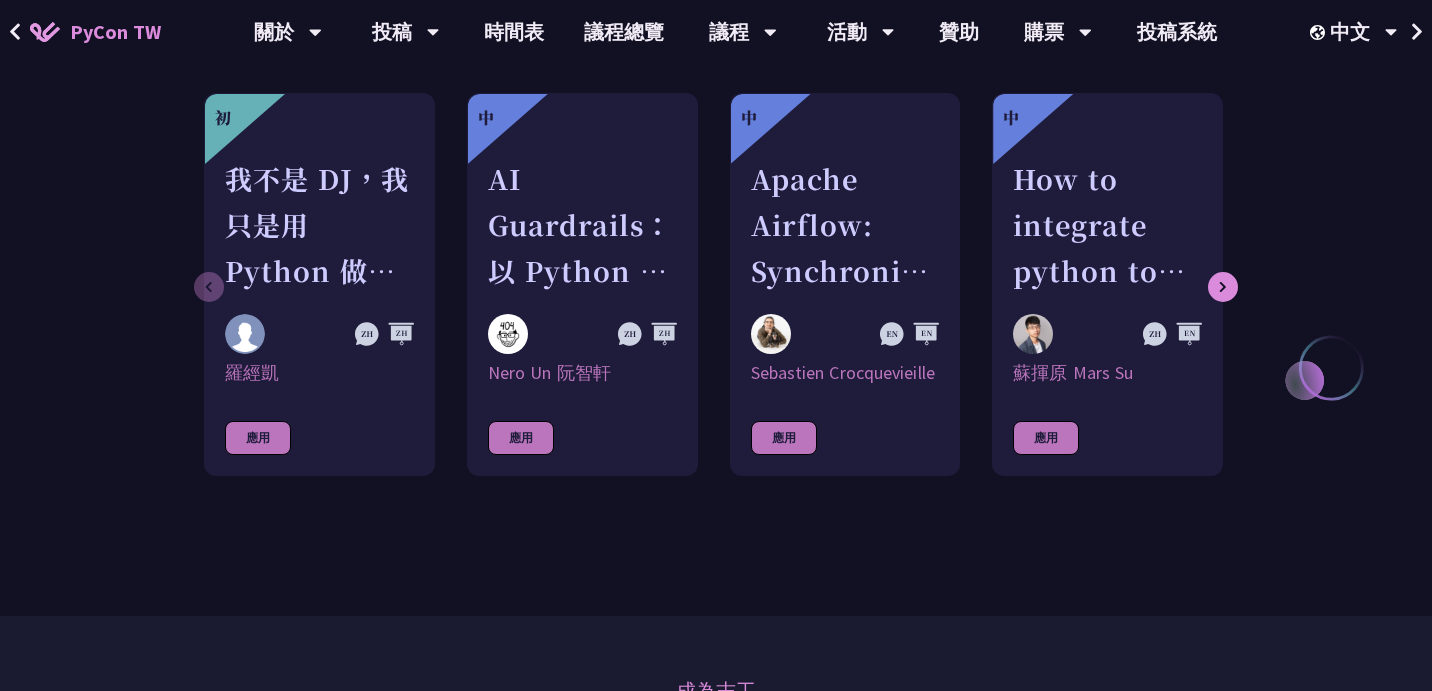 scroll, scrollTop: 1999, scrollLeft: 0, axis: vertical 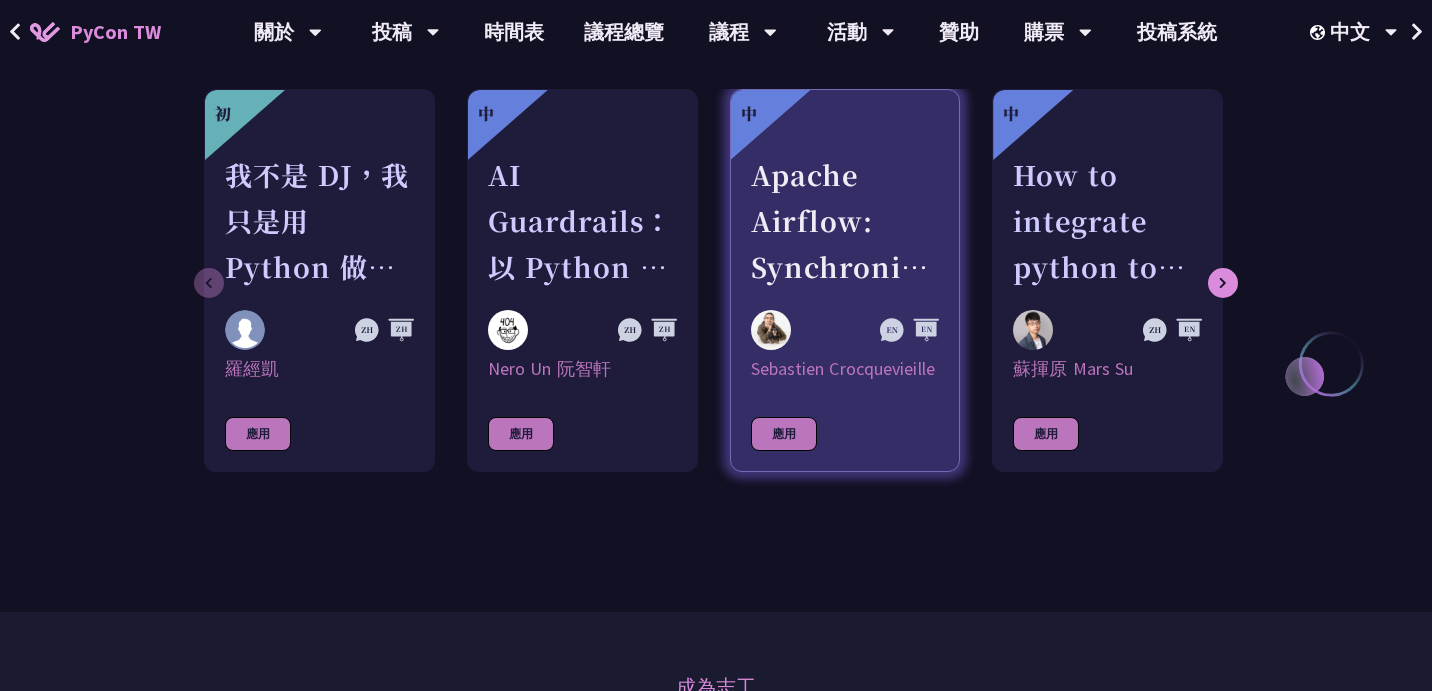 click on "Apache Airflow: Synchronizing Datasets across Multiple instances" at bounding box center [845, 221] 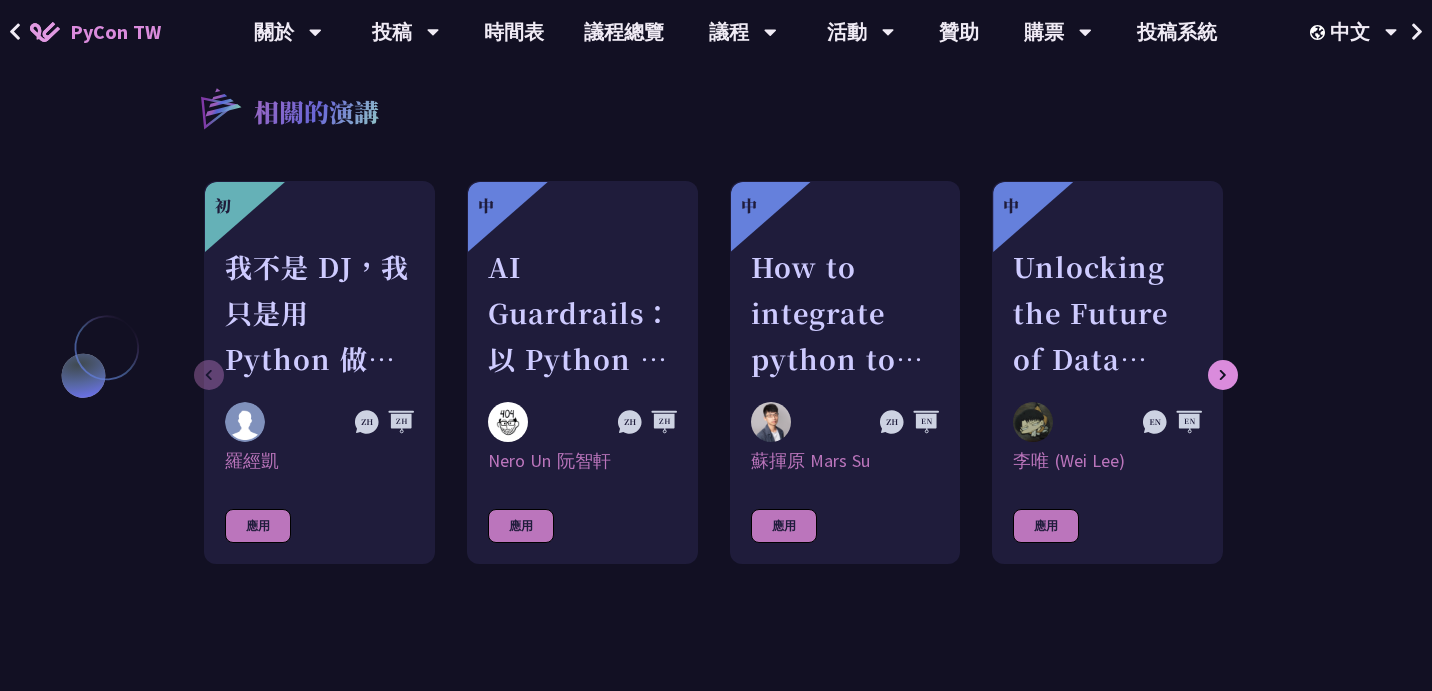 scroll, scrollTop: 4059, scrollLeft: 0, axis: vertical 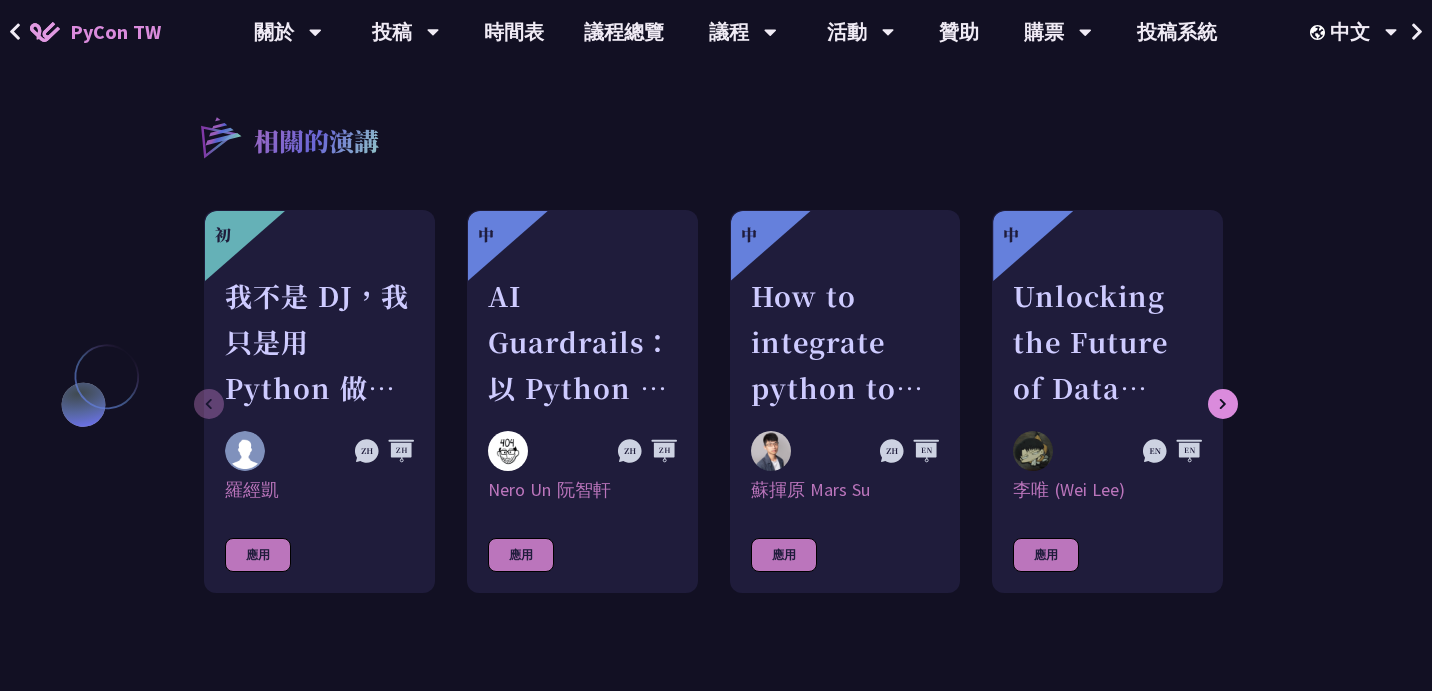 click on "Apache Airflow: Synchronizing Datasets across Multiple instances     [FULL_NAME]
Who:
- Data Engineer currently working in [COUNTRY]
- French & Mexican
- Speak EN, FR, ES & some ZH
What:
- Hadoop, PySpark, Kubernetes
- Open Source enthusiast
- Tech for Good
- Basketball & Video Games
Where:
- Europython 2019-2024
- Pycon TW 2023
介紹
其他資訊
摘要
說明
Feedback adjustments:
As per reviewer #[REVIEWER_ID]'s request I have increased the time and effort spent on introducing Apache Airflow with the following program:
Resuming Data-aware scheduling in Apache Airflow (10m)
Intro to Apache Airflow
Orchestrator
Open Source & Community
DAGs & DAG Runs
Airflow Scheduling
Fixed Schedule
Data-Aware Scheduling
Not Event Scheduling
AIP-82
Detailed description:" at bounding box center (716, -1663) 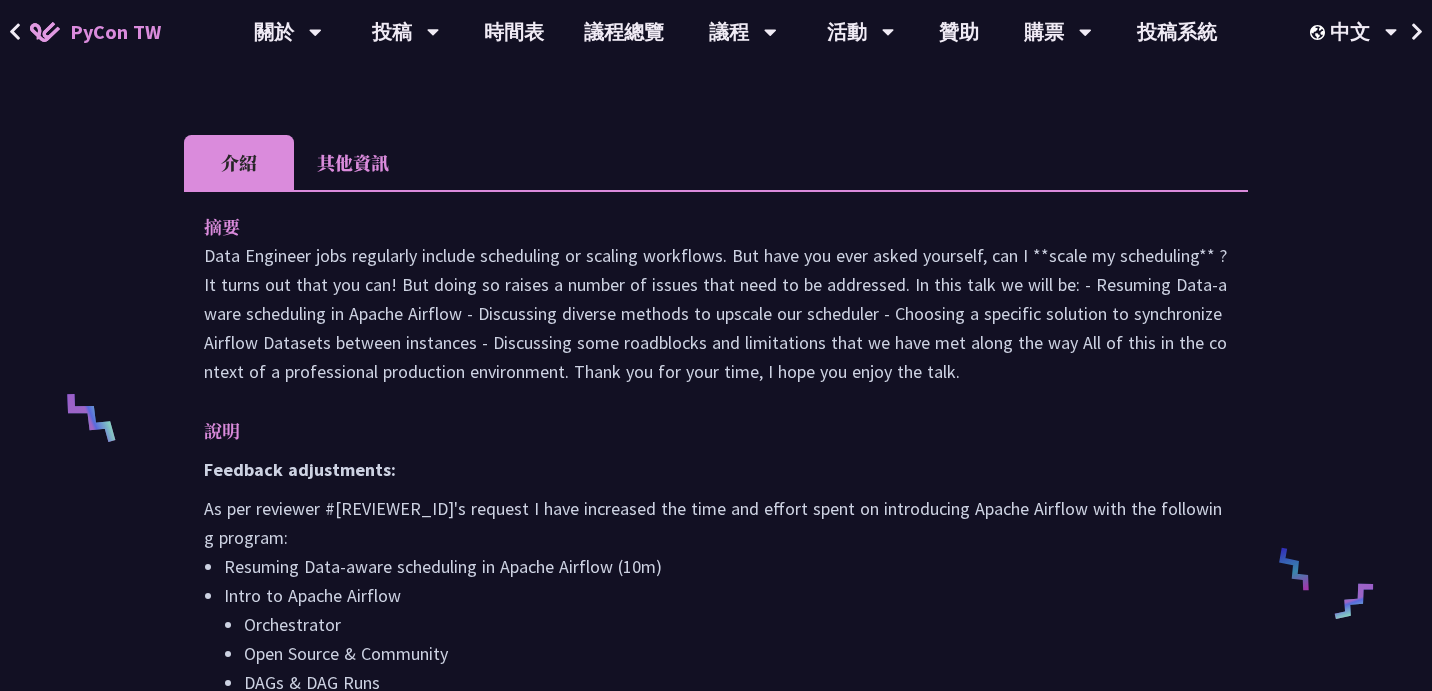 scroll, scrollTop: 0, scrollLeft: 0, axis: both 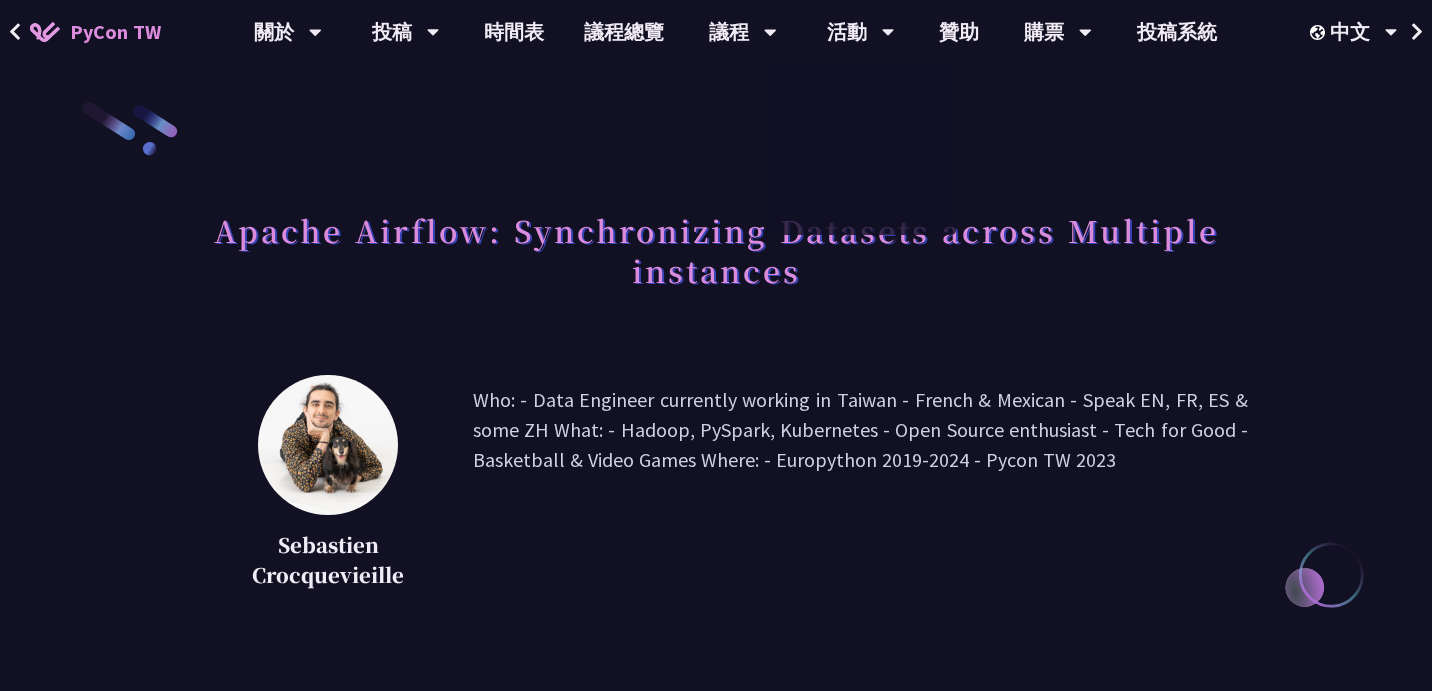 click on "Who:
- Data Engineer currently working in Taiwan
- French & Mexican
- Speak EN, FR, ES & some ZH
What:
- Hadoop, PySpark, Kubernetes
- Open Source enthusiast
- Tech for Good
- Basketball & Video Games
Where:
- Europython 2019-2024
- Pycon TW 2023" at bounding box center [860, 490] 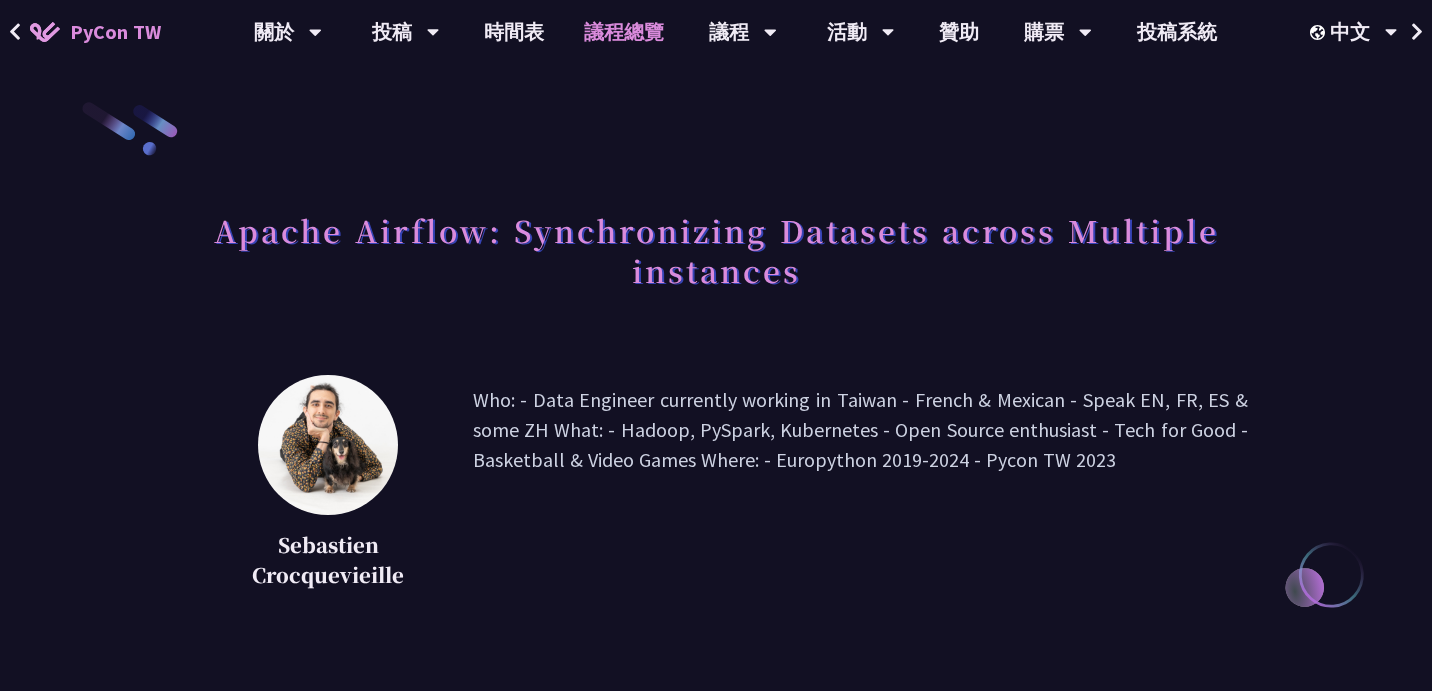 click on "議程總覽" at bounding box center (624, 32) 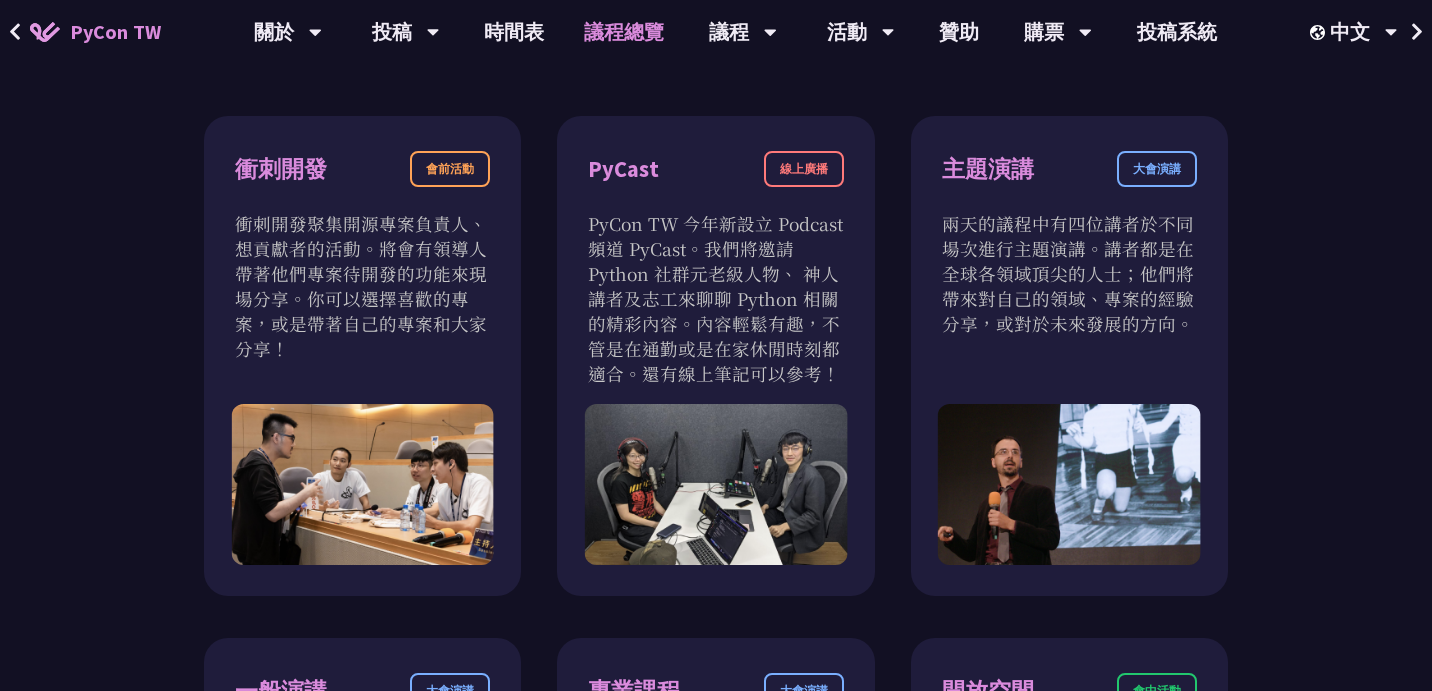 scroll, scrollTop: 665, scrollLeft: 0, axis: vertical 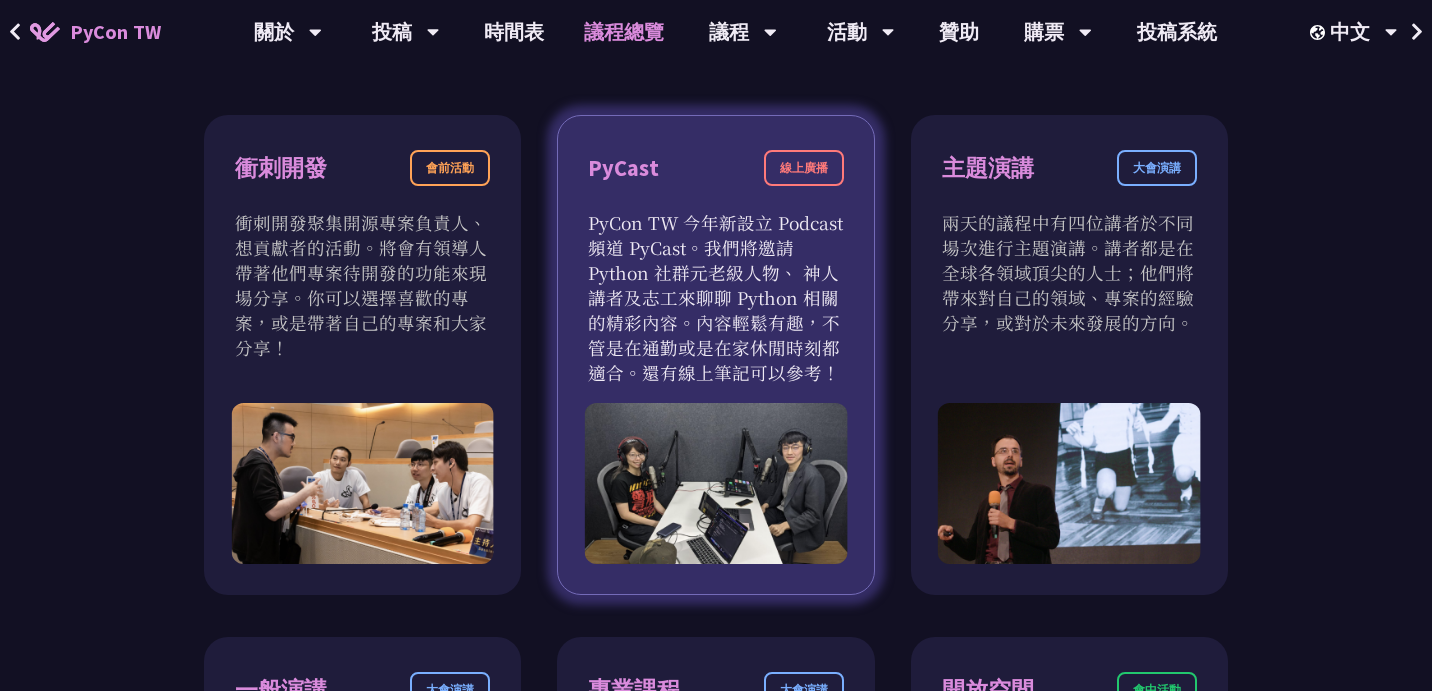 click on "PyCon TW 今年新設立 Podcast 頻道 PyCast。我們將邀請 Python 社群元老級人物、 神人講者及志工來聊聊 Python 相關的精彩內容。內容輕鬆有趣，不管是在通勤或是在家休閒時刻都適合。還有線上筆記可以參考！" at bounding box center [715, 297] 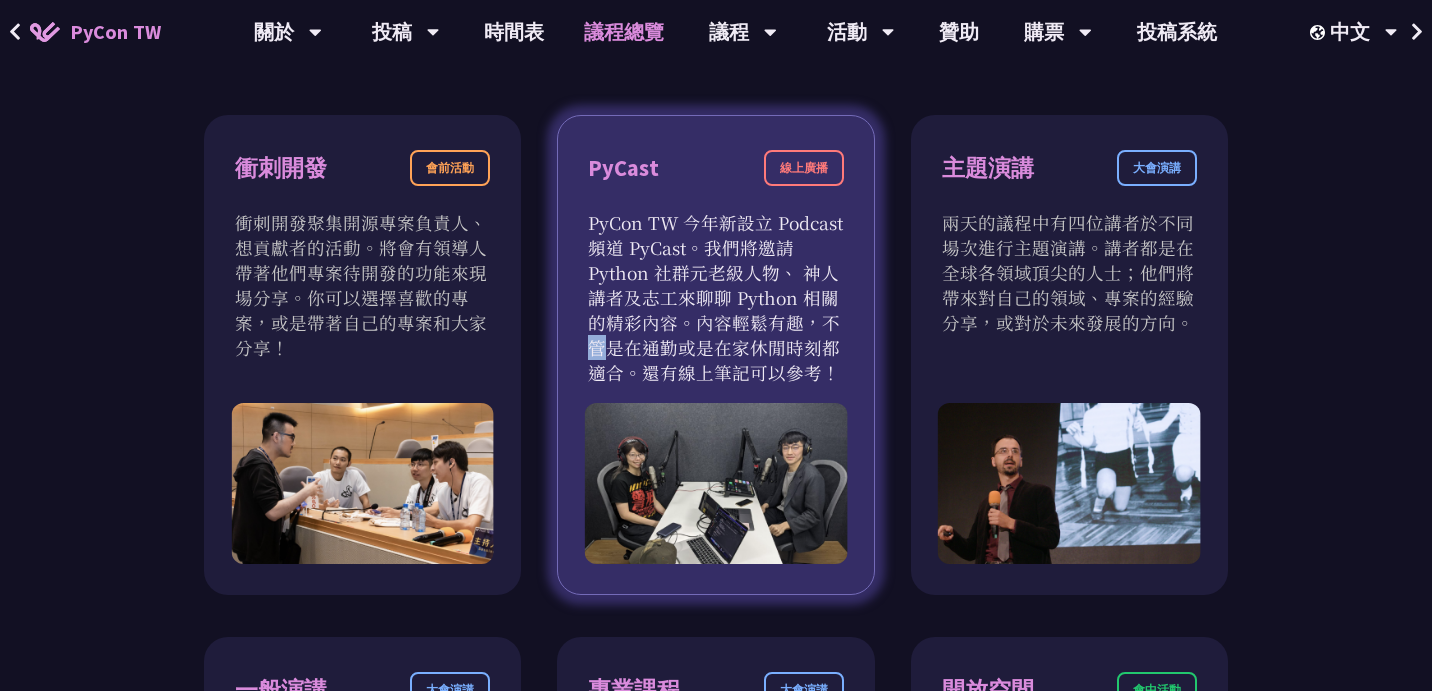 click on "PyCon TW 今年新設立 Podcast 頻道 PyCast。我們將邀請 Python 社群元老級人物、 神人講者及志工來聊聊 Python 相關的精彩內容。內容輕鬆有趣，不管是在通勤或是在家休閒時刻都適合。還有線上筆記可以參考！" at bounding box center (715, 297) 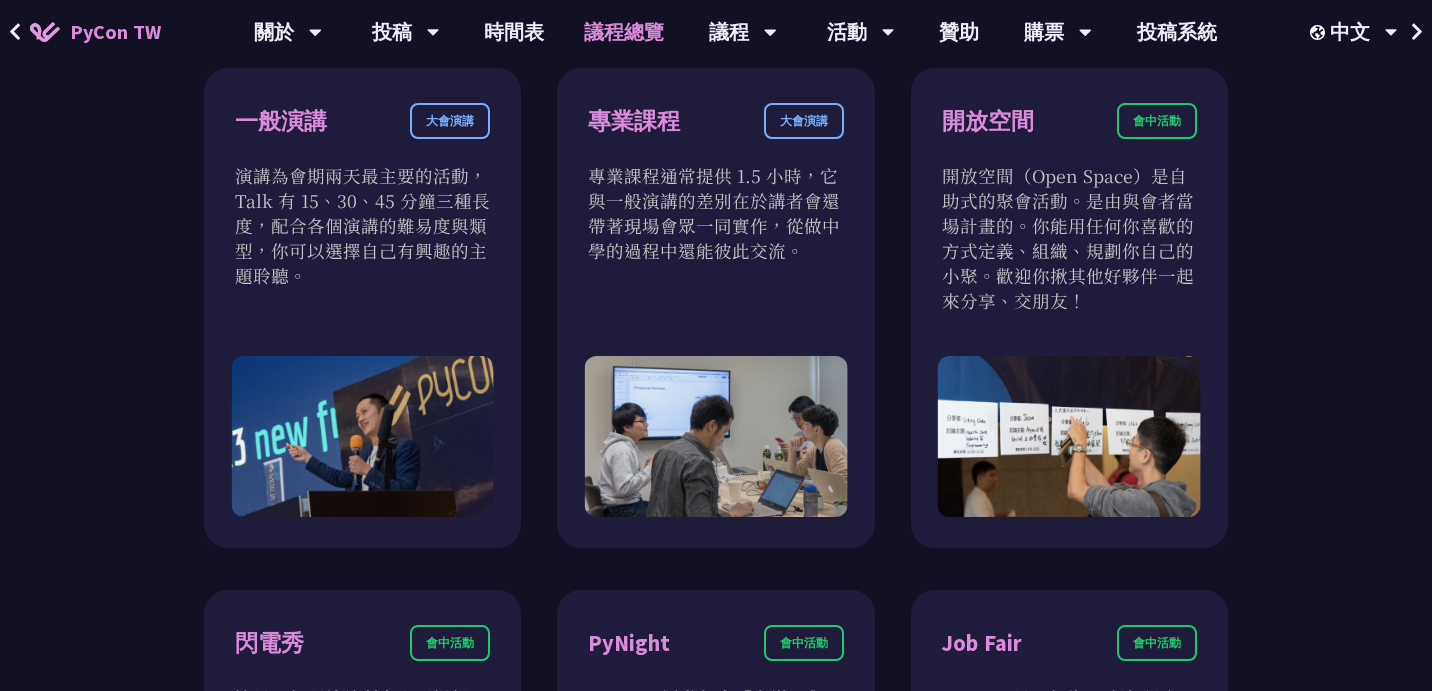 scroll, scrollTop: 1215, scrollLeft: 0, axis: vertical 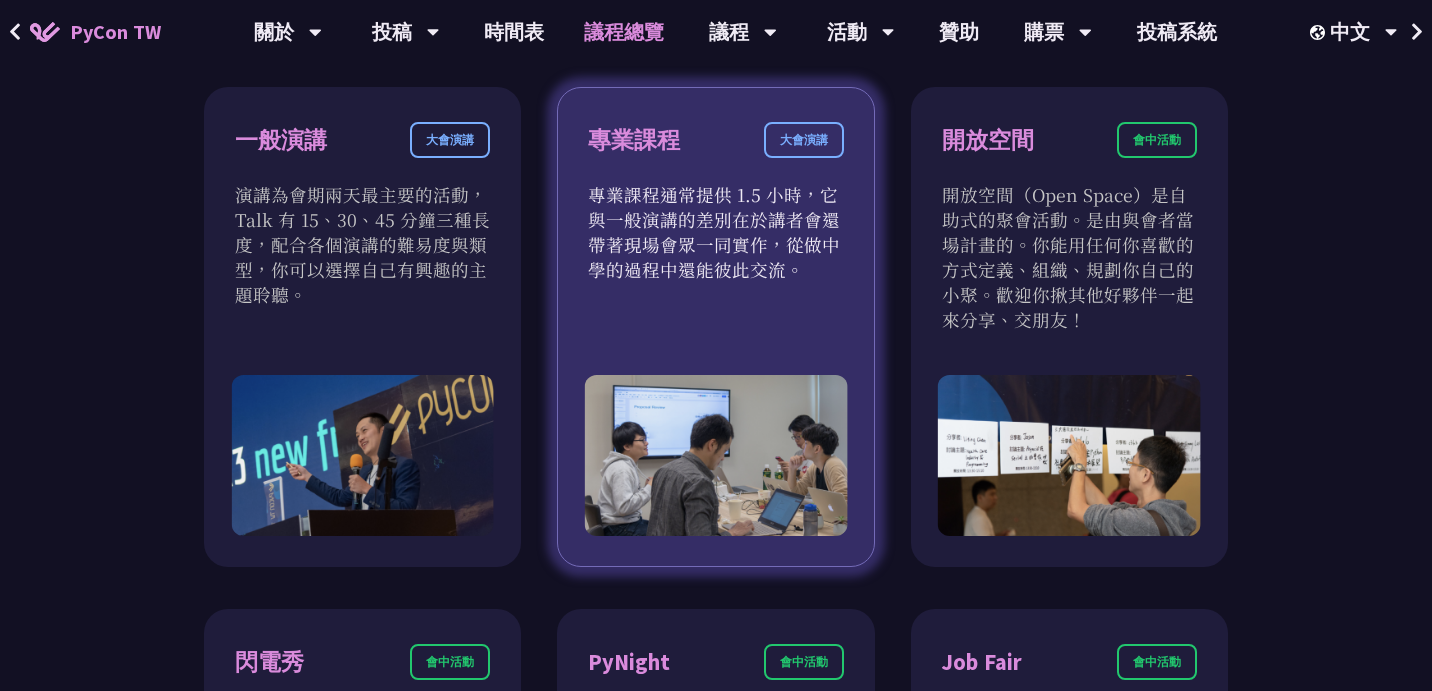 click at bounding box center [716, 455] 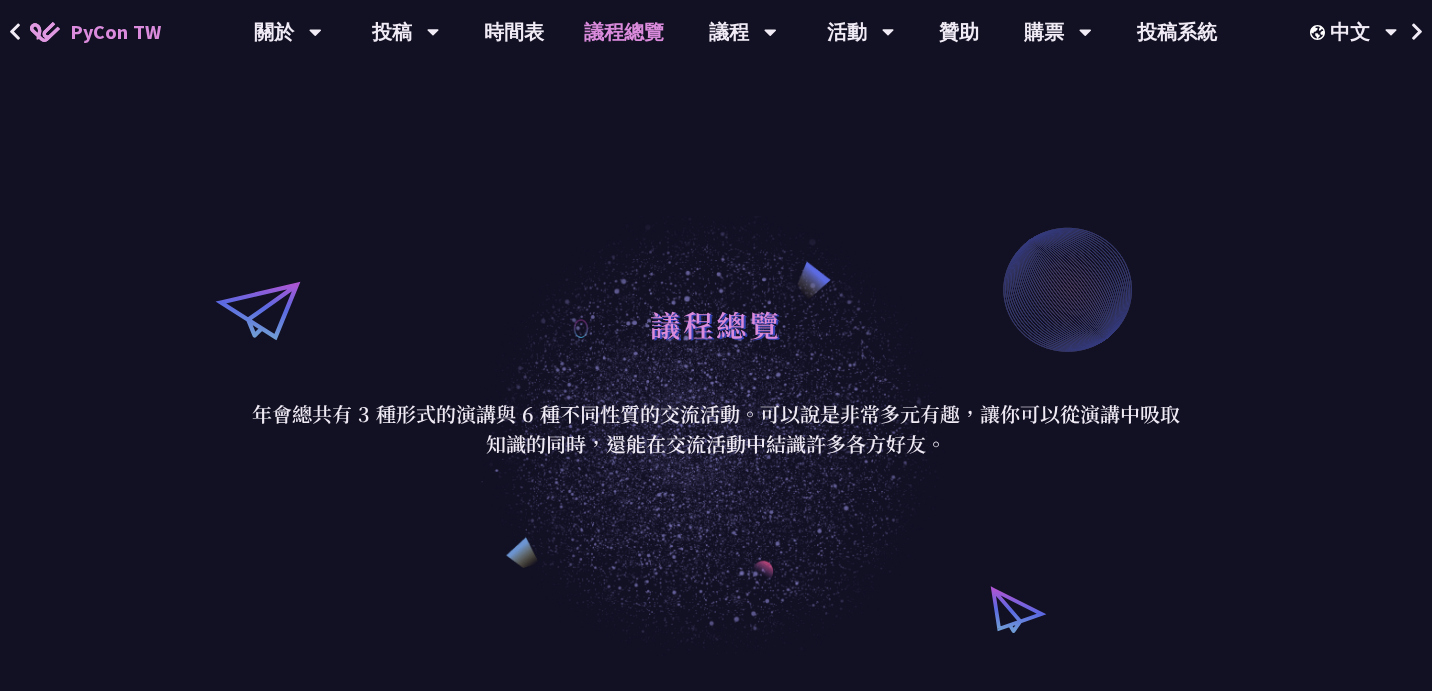 scroll, scrollTop: 0, scrollLeft: 0, axis: both 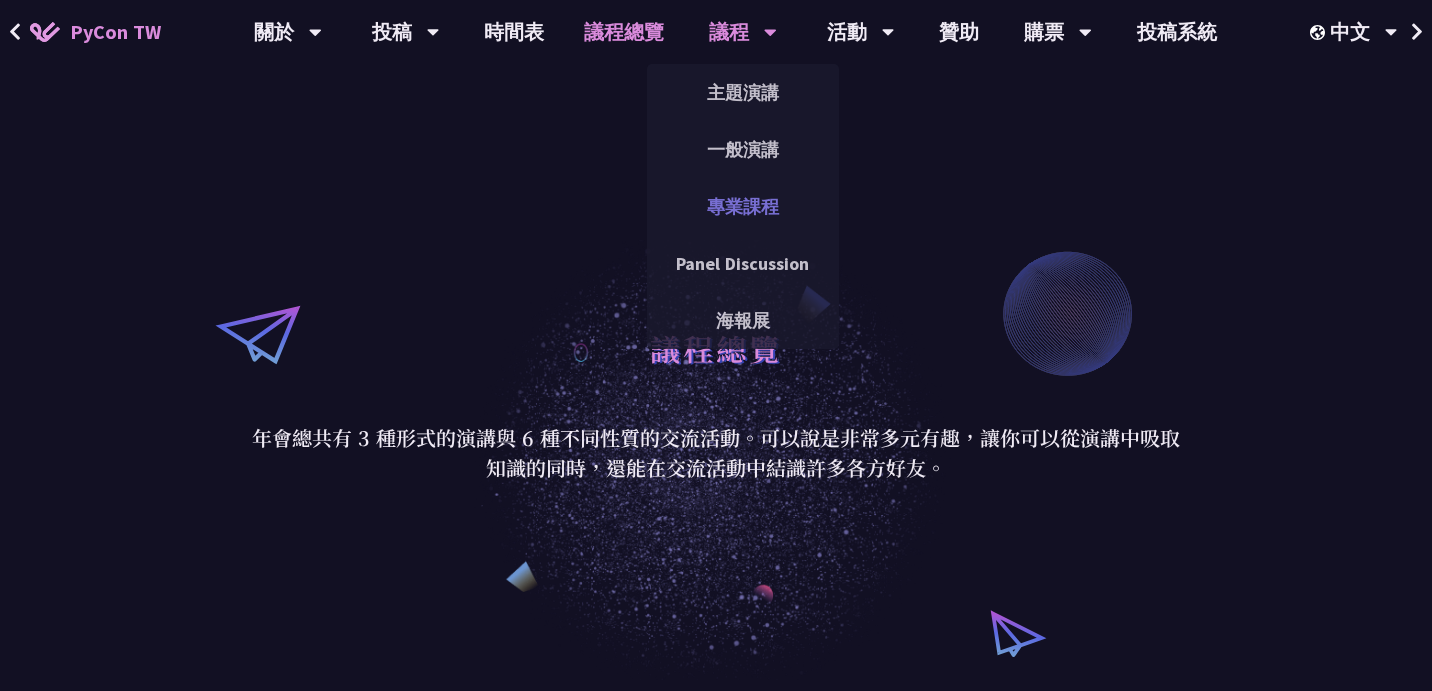 click on "專業課程" at bounding box center (743, 206) 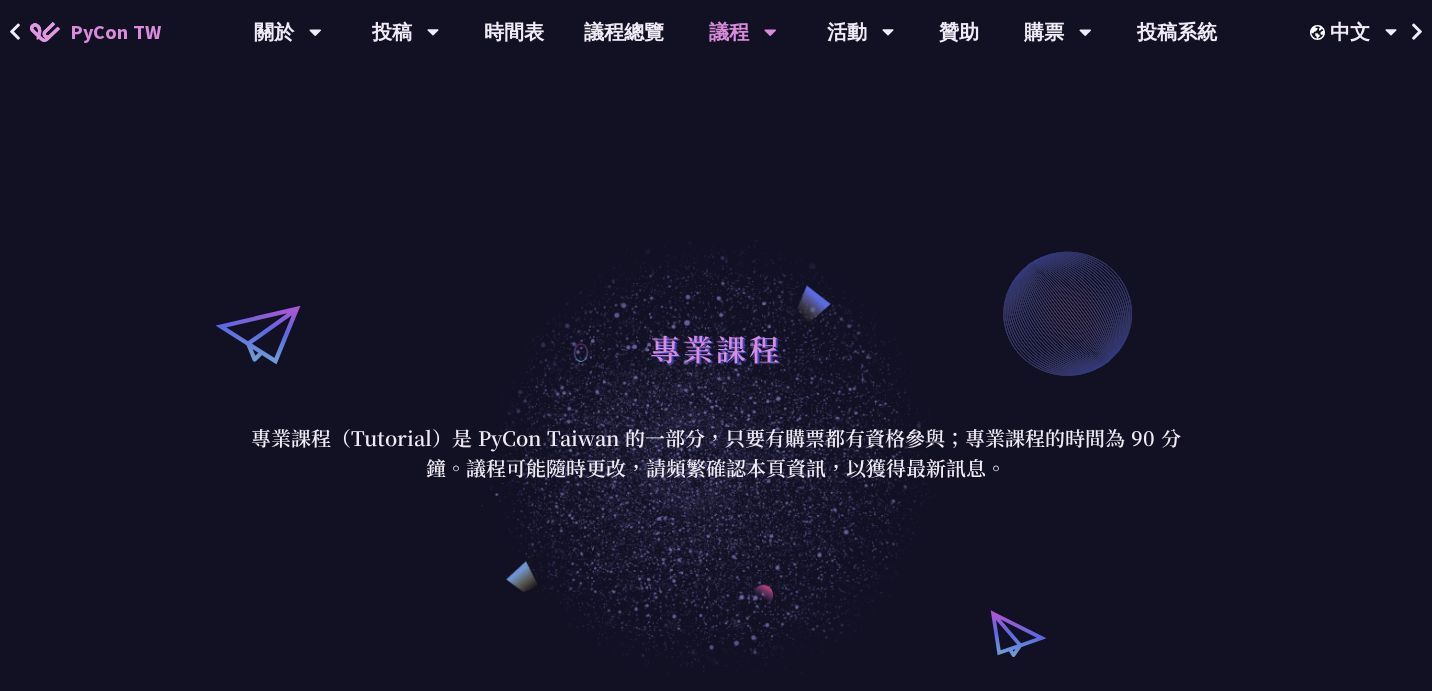 click on "專業課程（Tutorial）是 PyCon Taiwan 的一部分，只要有購票都有資格參與；專業課程的時間為 90 分鐘。議程可能隨時更改，請頻繁確認本頁資訊，以獲得最新訊息。" at bounding box center (716, 453) 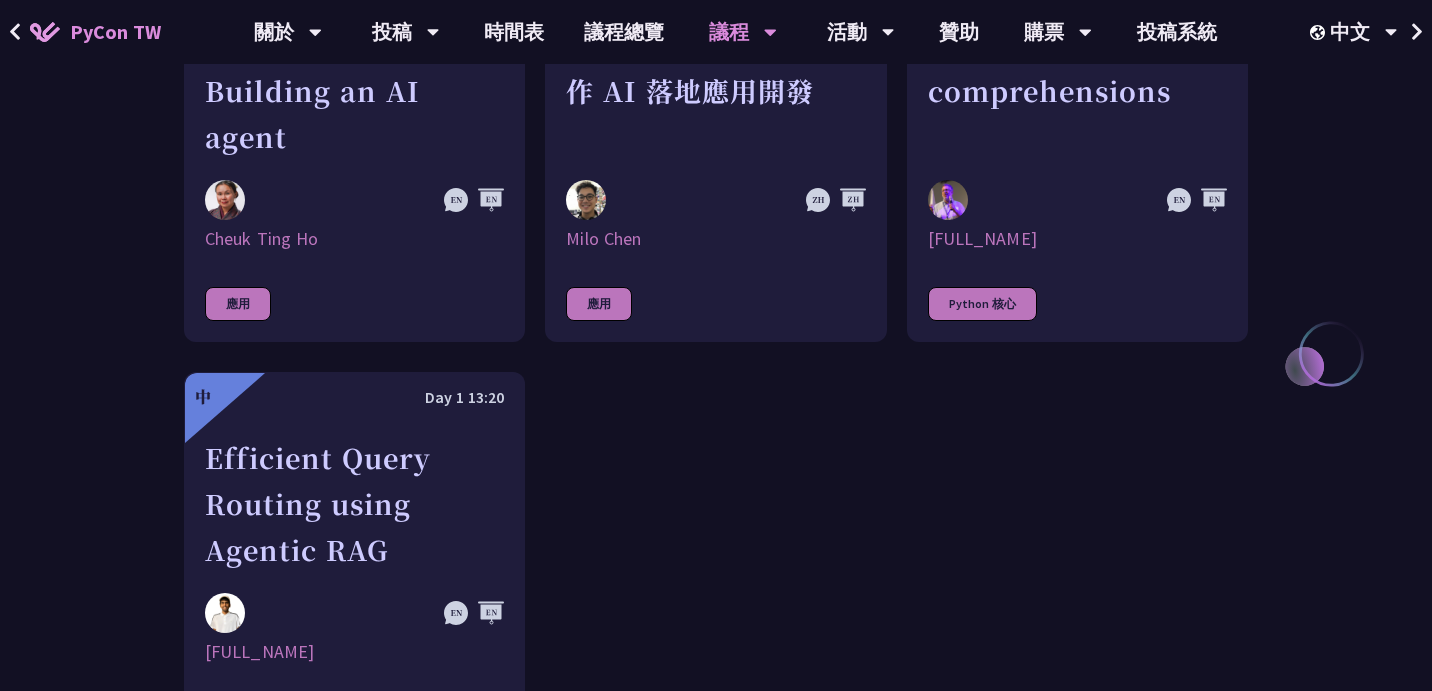 scroll, scrollTop: 906, scrollLeft: 0, axis: vertical 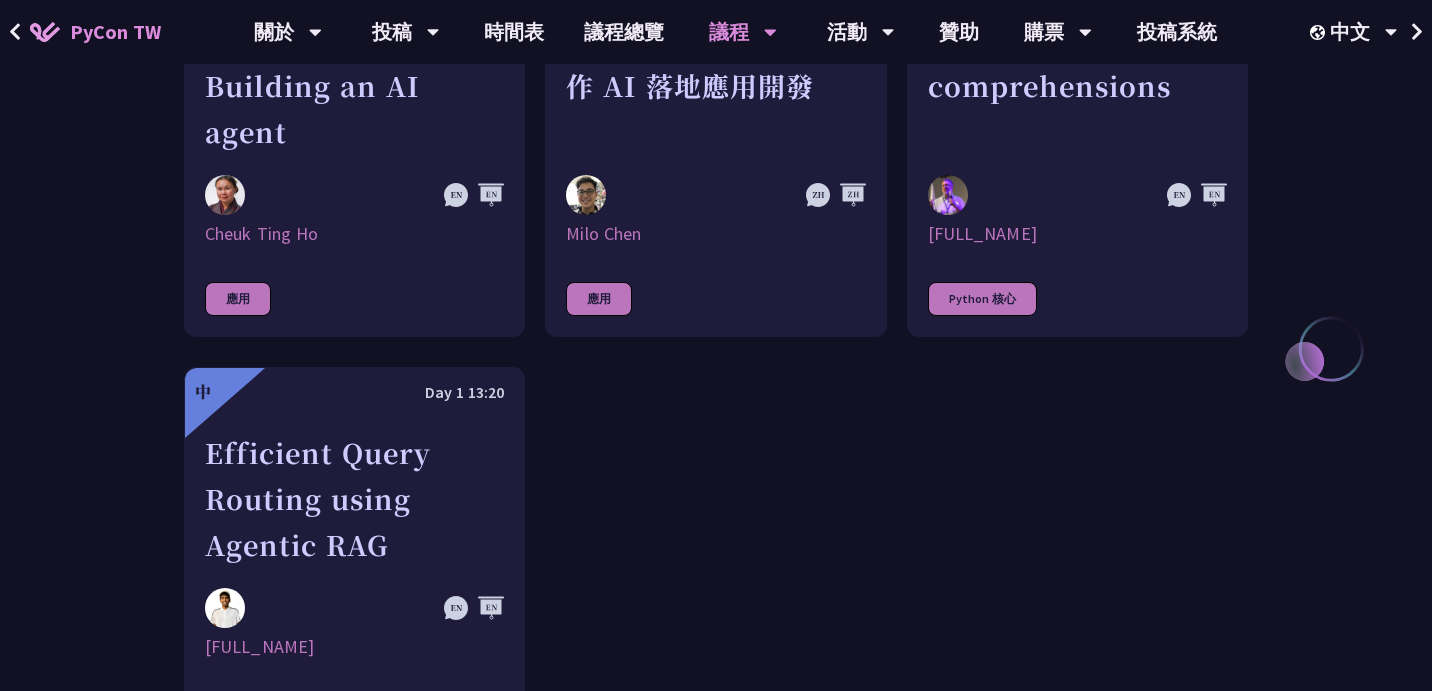 click on "中
Day 2 13:20
Starter's Guide in Building an AI agent
[FULL_NAME]
應用
初
Day 1 10:50
使用 python reflex 作 AI 落地應用開發
[FULL_NAME]
應用
中
Day 2 10:50
Comprehending comprehensions
[FULL_NAME]
Python 核心
中
Day 1 13:20
Efficient Query Routing using Agentic RAG
[FULL_NAME]
自然語言處理" at bounding box center (716, 352) 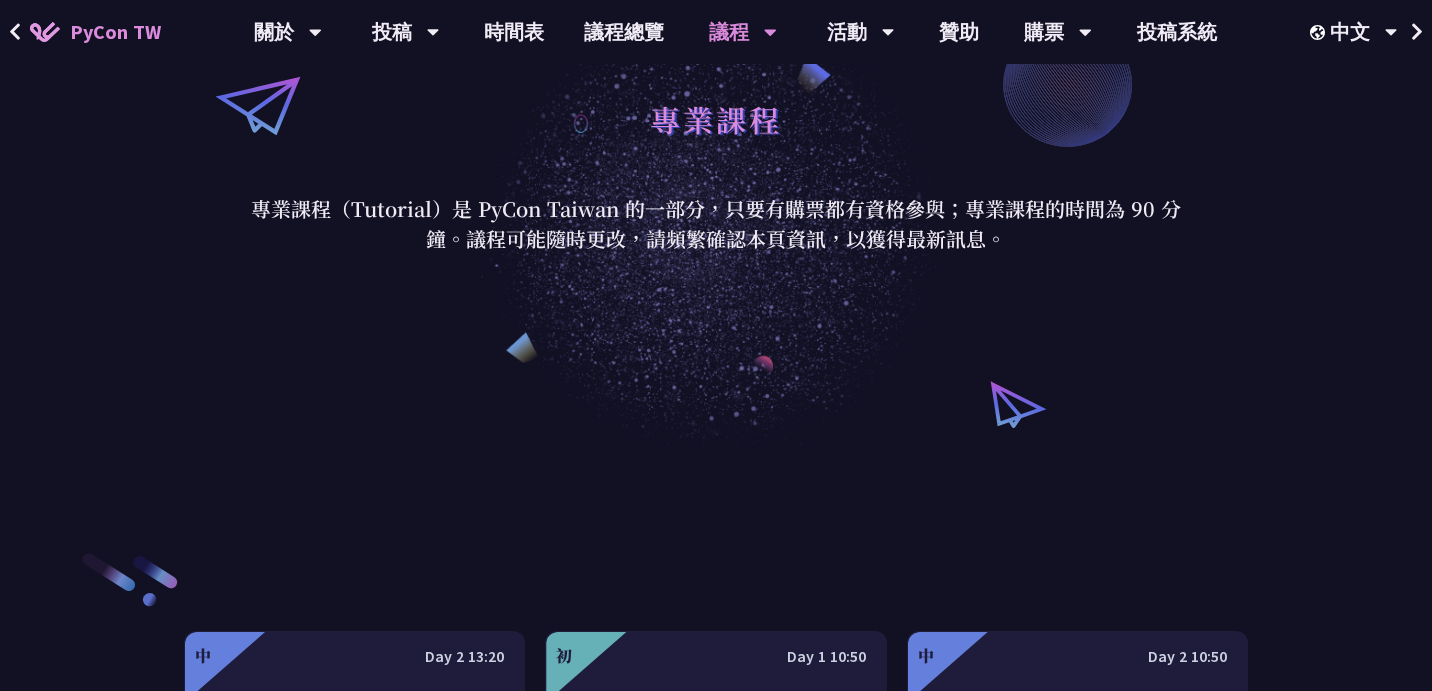 scroll, scrollTop: 0, scrollLeft: 0, axis: both 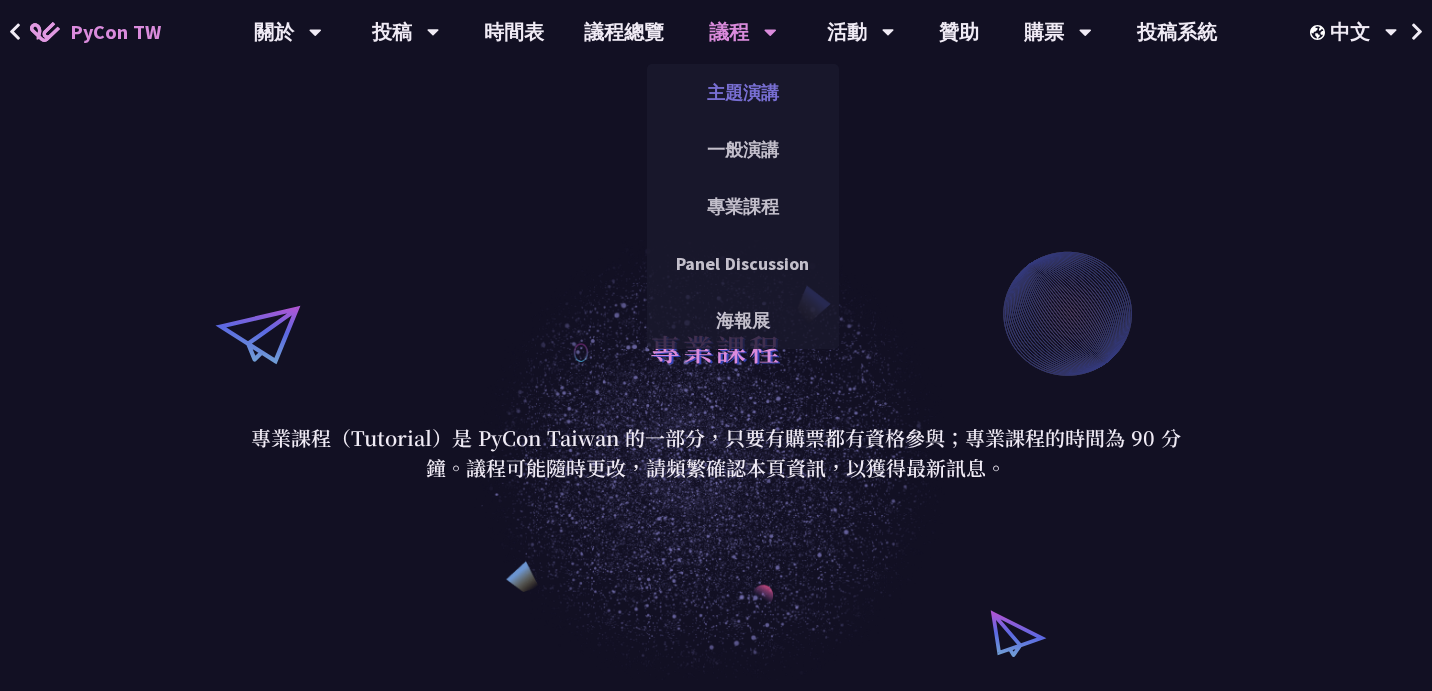 click on "主題演講" at bounding box center [743, 92] 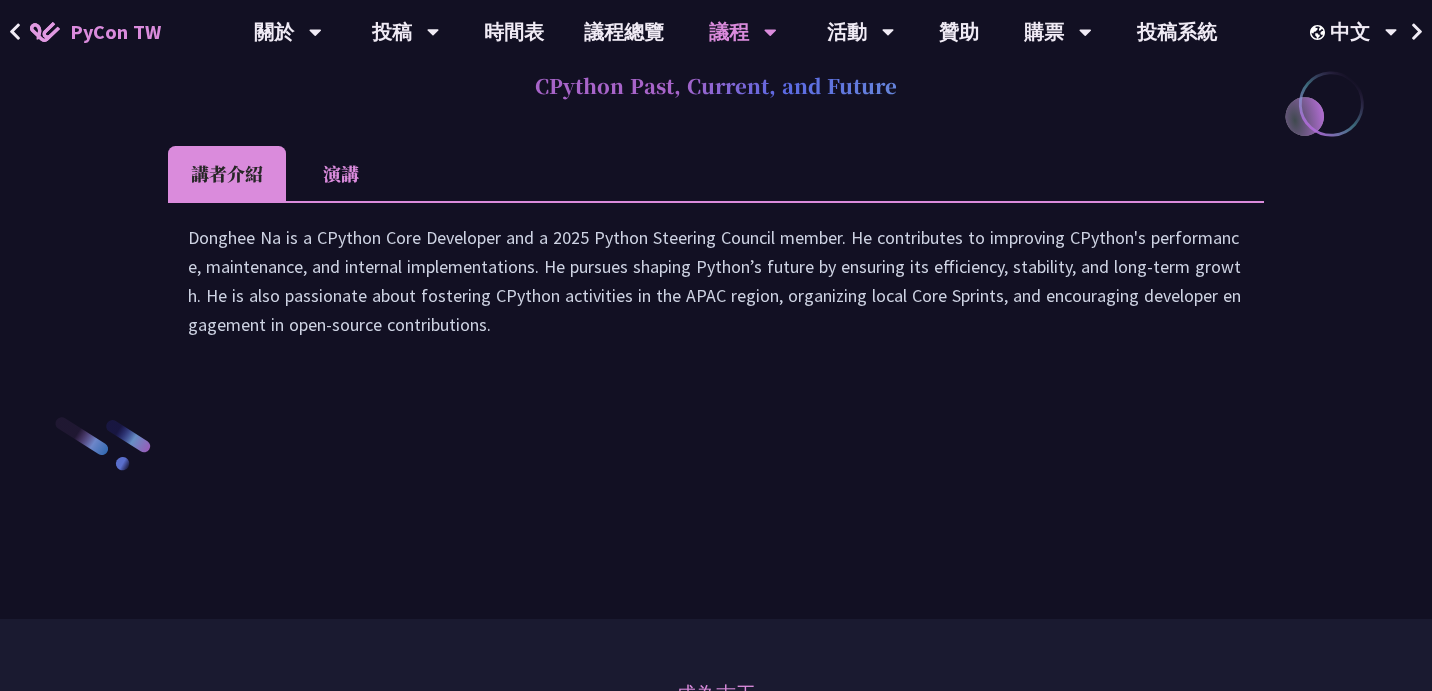 scroll, scrollTop: 2810, scrollLeft: 0, axis: vertical 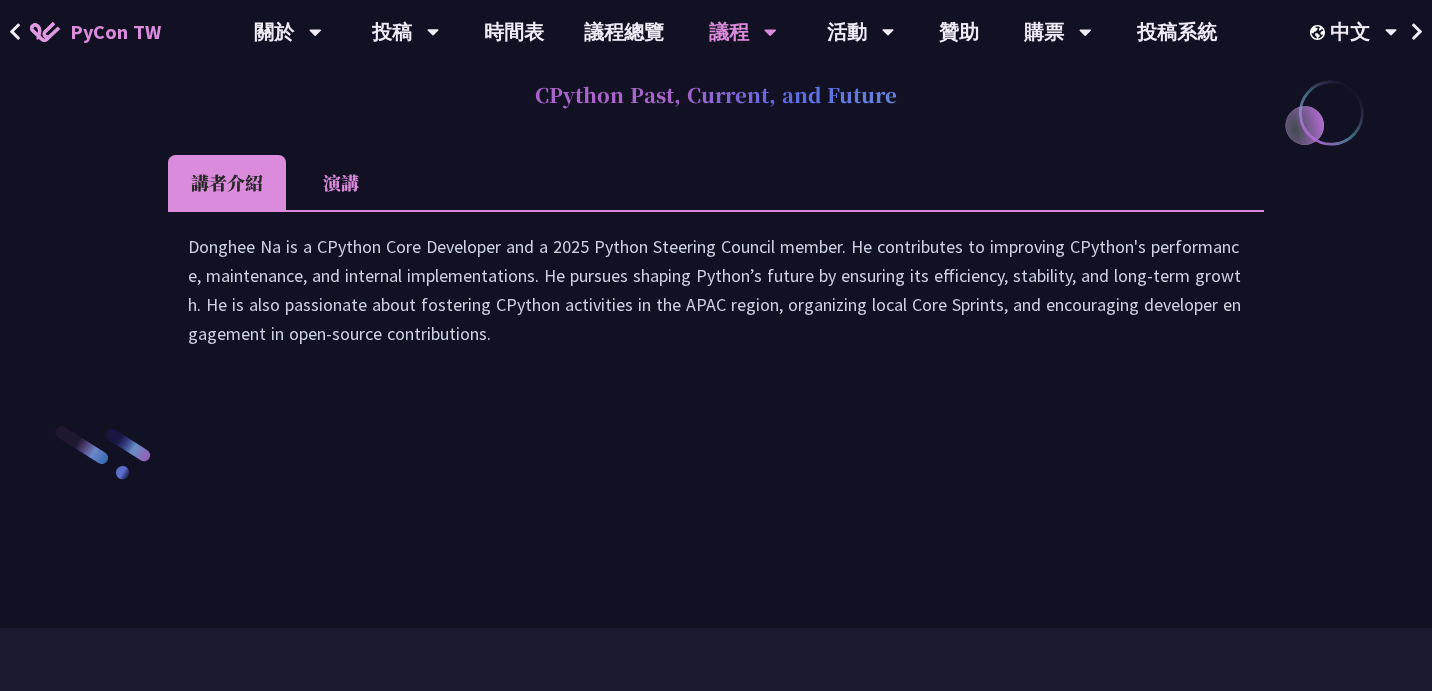 click on "Donghee Na is a CPython Core Developer and a 2025 Python Steering Council member. He contributes to improving CPython's performance, maintenance, and internal implementations. He pursues shaping Python’s future by ensuring its efficiency, stability, and long-term growth. He is also passionate about fostering CPython activities in the APAC region, organizing local Core Sprints, and encouraging developer engagement in open-source contributions." at bounding box center (716, 300) 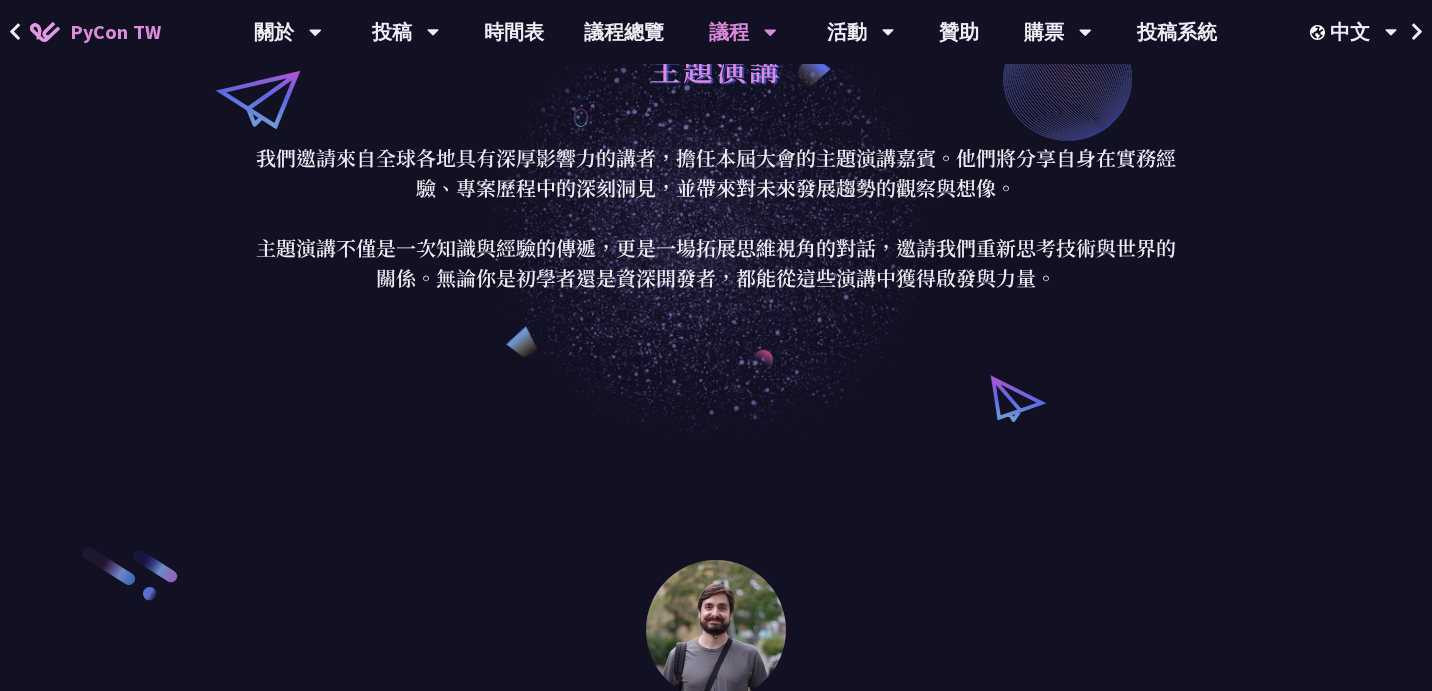 scroll, scrollTop: 0, scrollLeft: 0, axis: both 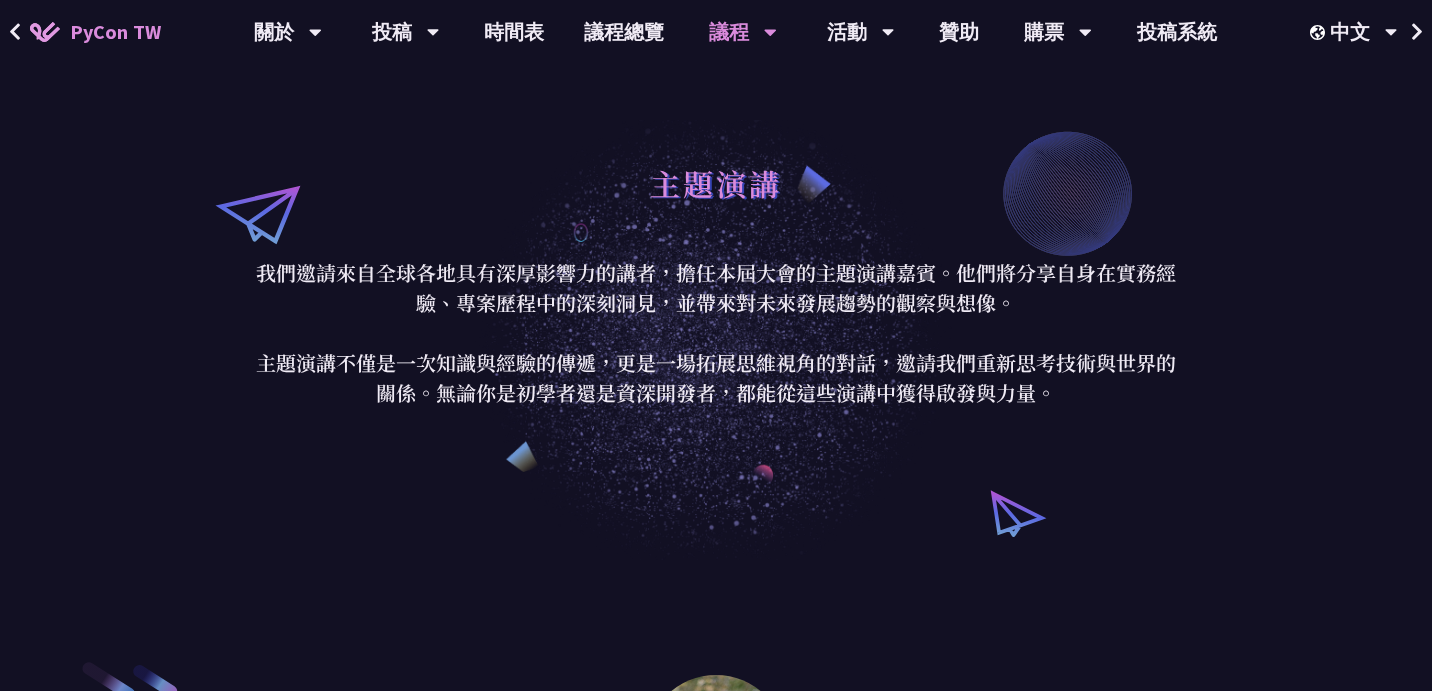 click on "主題演講   我們邀請來自全球各地具有深厚影響力的講者，擔任本屆大會的主題演講嘉賓。他們將分享自身在實務經驗、專案歷程中的深刻洞見，並帶來對未來發展趨勢的觀察與想像。 主題演講不僅是一次知識與經驗的傳遞，更是一場拓展思維視角的對話，邀請我們重新思考技術與世界的關係。無論你是初學者還是資深開發者，都能從這些演講中獲得啟發與力量。" at bounding box center (716, 280) 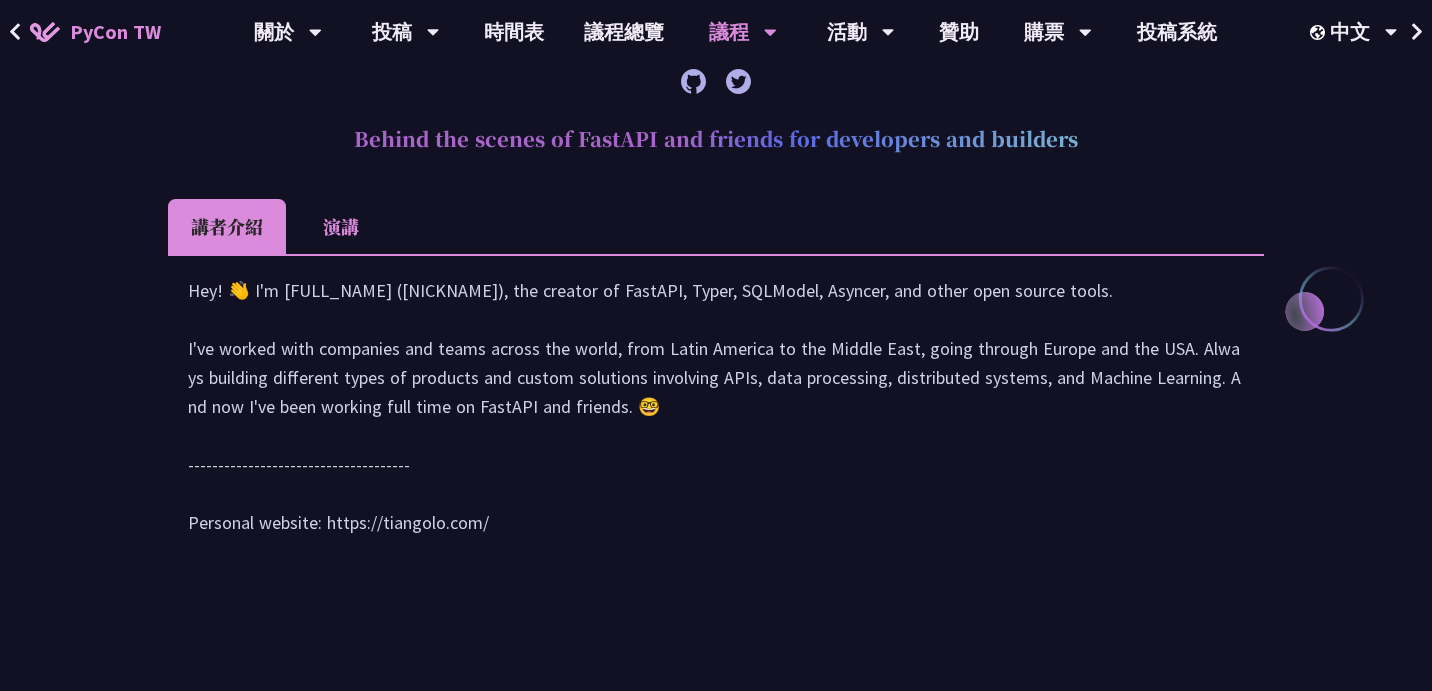 scroll, scrollTop: 853, scrollLeft: 0, axis: vertical 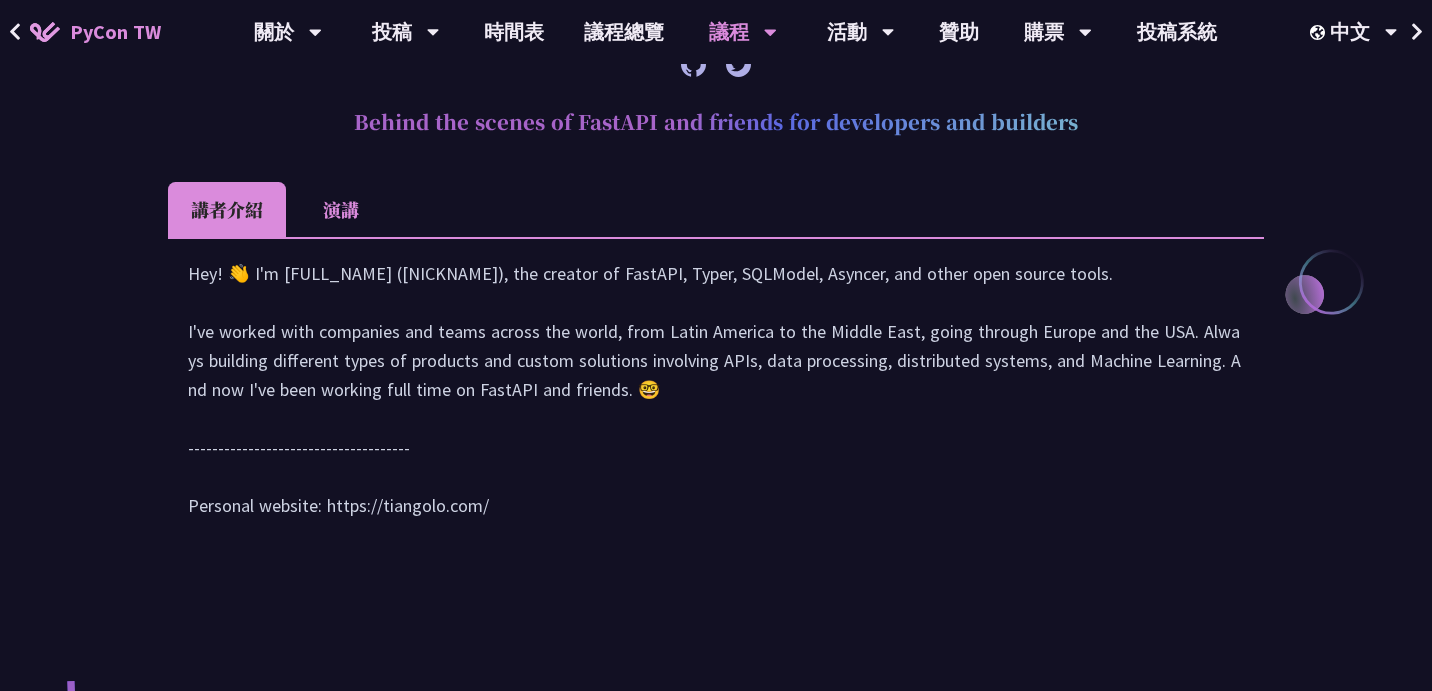 click on "Hey! 👋 I'm [FULL_NAME] ([NICKNAME]), the creator of FastAPI, Typer, SQLModel, Asyncer, and other open source tools.
I've worked with companies and teams across the world, from Latin America to the Middle East, going through Europe and the USA. Always building different types of products and custom solutions involving APIs, data processing, distributed systems, and Machine Learning. And now I've been working full time on FastAPI and friends. 🤓
-------------------------------------
Personal website: https://tiangolo.com/" at bounding box center [716, 399] 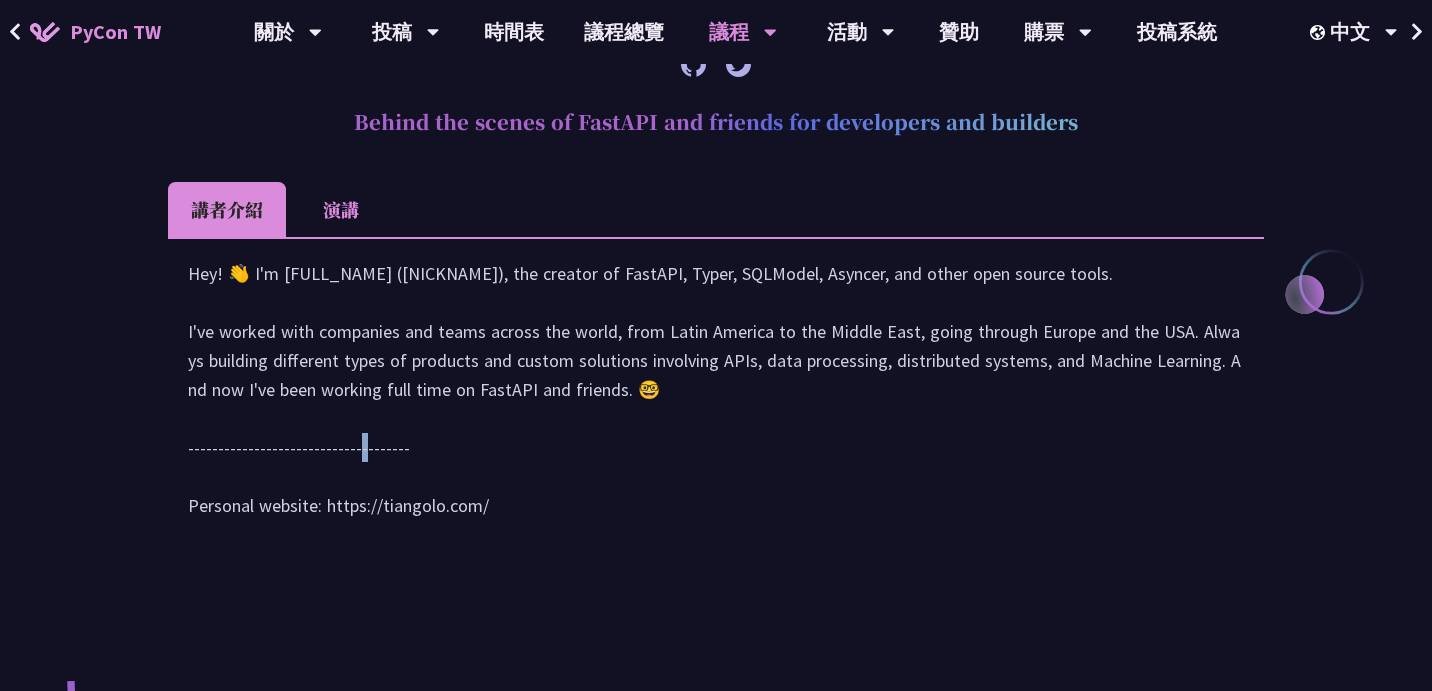 click on "Hey! 👋 I'm [FULL_NAME] ([NICKNAME]), the creator of FastAPI, Typer, SQLModel, Asyncer, and other open source tools.
I've worked with companies and teams across the world, from Latin America to the Middle East, going through Europe and the USA. Always building different types of products and custom solutions involving APIs, data processing, distributed systems, and Machine Learning. And now I've been working full time on FastAPI and friends. 🤓
-------------------------------------
Personal website: https://tiangolo.com/" at bounding box center (716, 399) 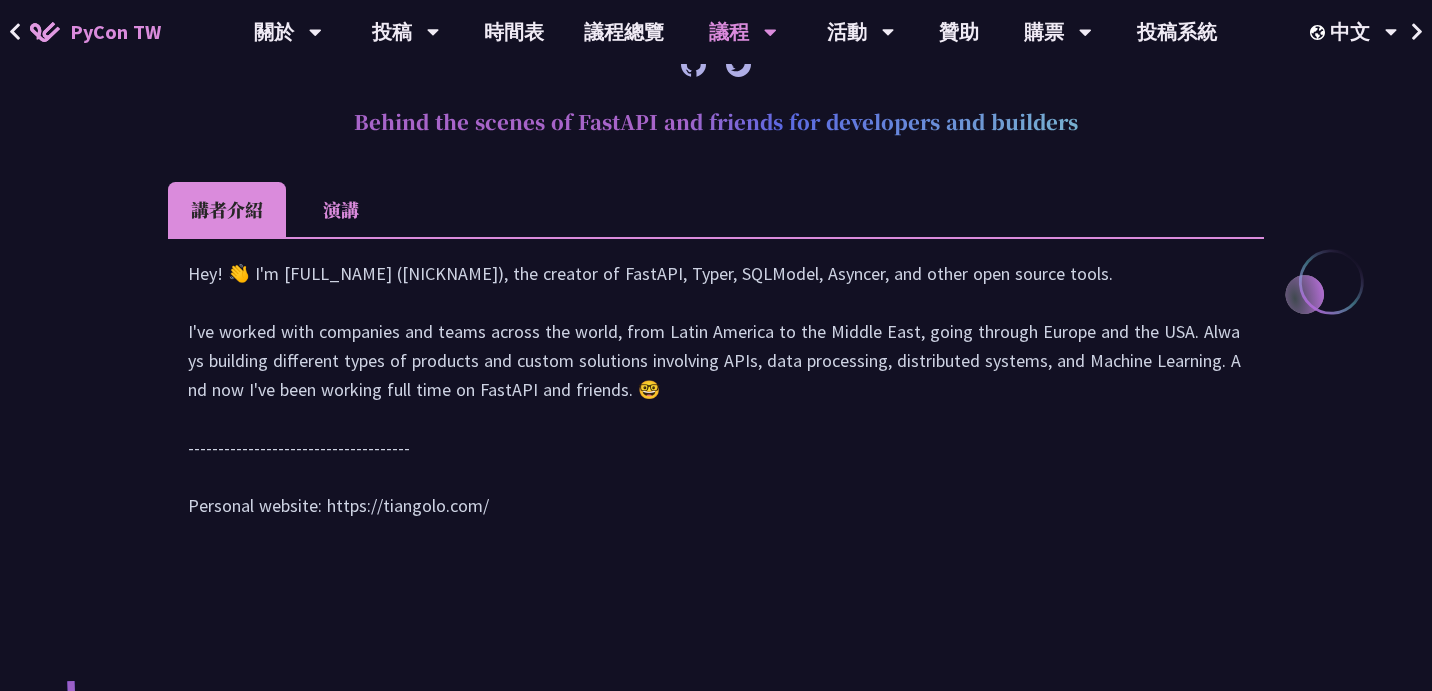 click on "Hey! 👋 I'm [FULL_NAME] ([NICKNAME]), the creator of FastAPI, Typer, SQLModel, Asyncer, and other open source tools.
I've worked with companies and teams across the world, from Latin America to the Middle East, going through Europe and the USA. Always building different types of products and custom solutions involving APIs, data processing, distributed systems, and Machine Learning. And now I've been working full time on FastAPI and friends. 🤓
-------------------------------------
Personal website: https://tiangolo.com/" at bounding box center [716, 399] 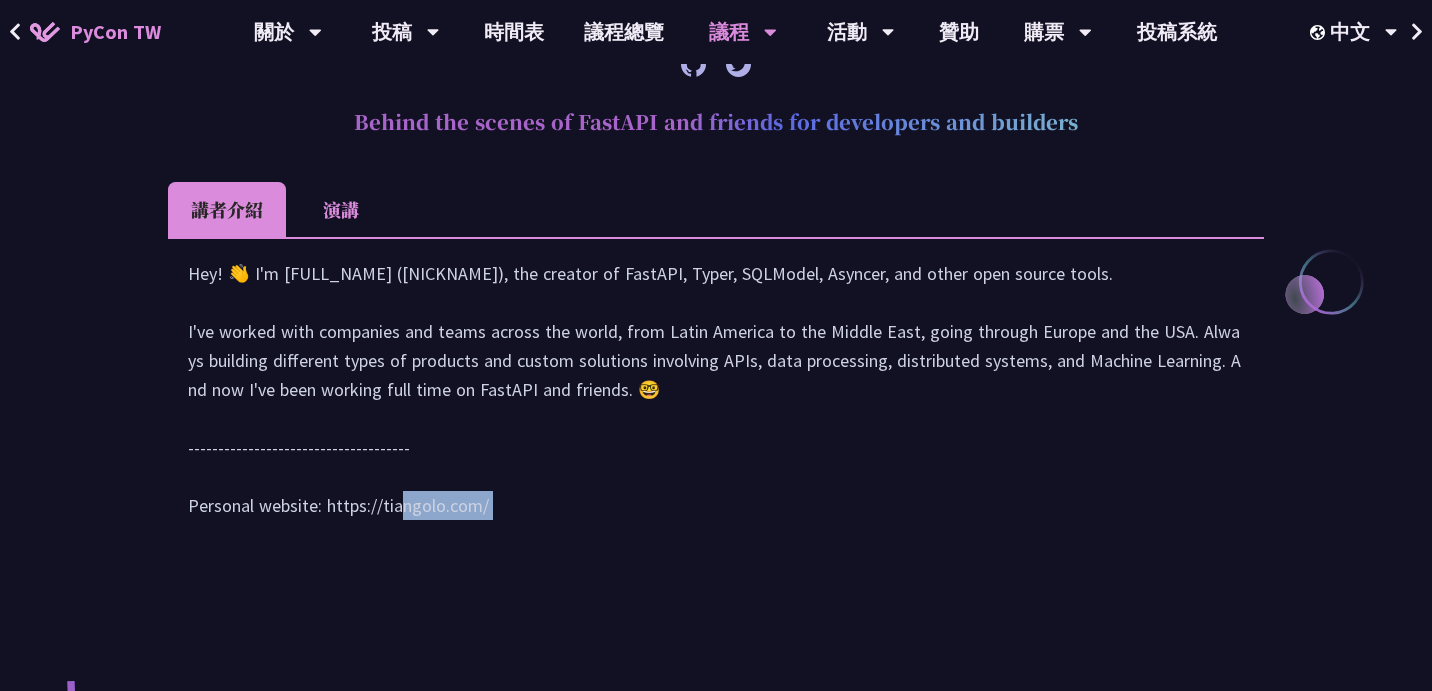 click on "Hey! 👋 I'm [FULL_NAME] ([NICKNAME]), the creator of FastAPI, Typer, SQLModel, Asyncer, and other open source tools.
I've worked with companies and teams across the world, from Latin America to the Middle East, going through Europe and the USA. Always building different types of products and custom solutions involving APIs, data processing, distributed systems, and Machine Learning. And now I've been working full time on FastAPI and friends. 🤓
-------------------------------------
Personal website: https://tiangolo.com/" at bounding box center (716, 399) 